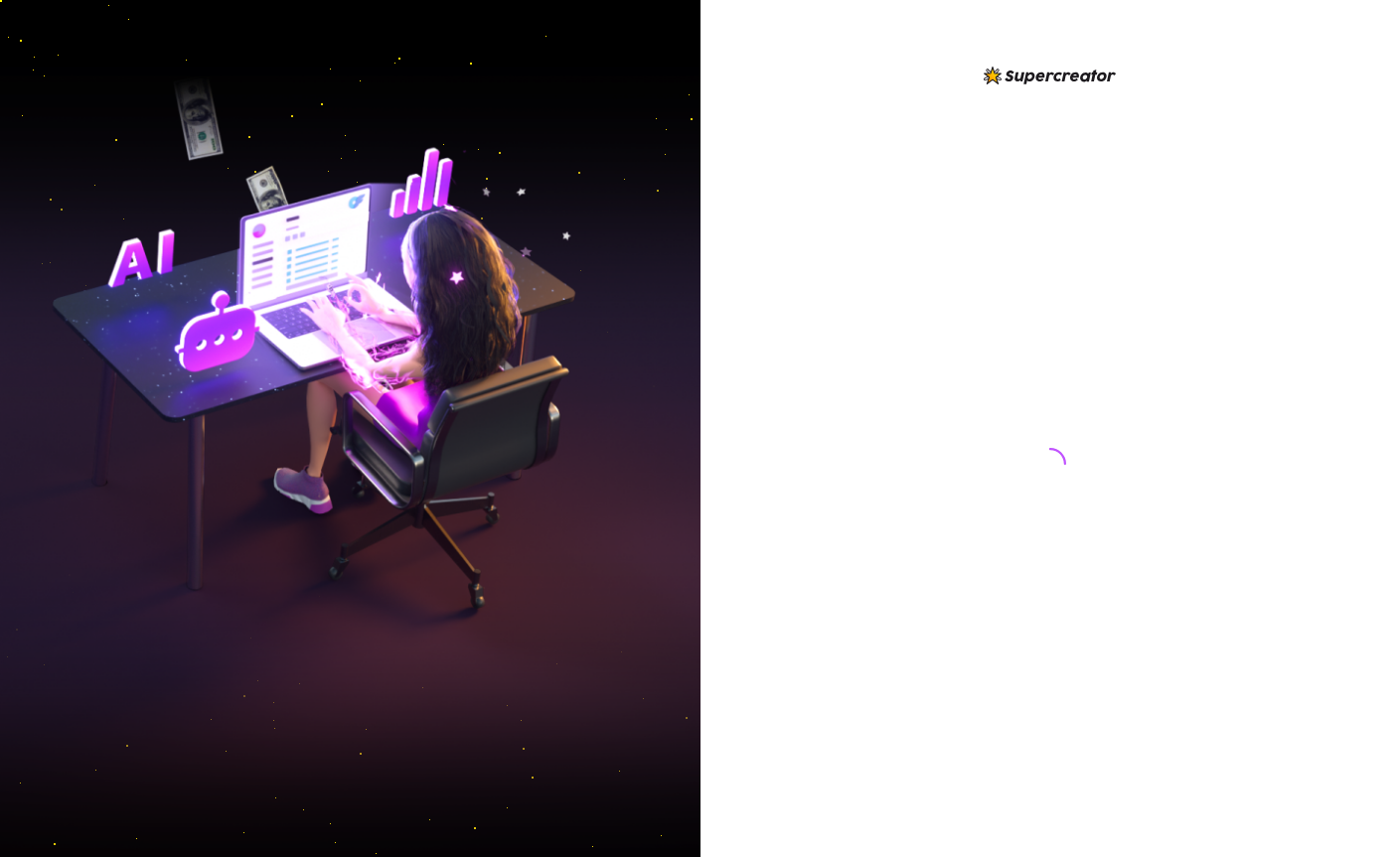 scroll, scrollTop: 0, scrollLeft: 0, axis: both 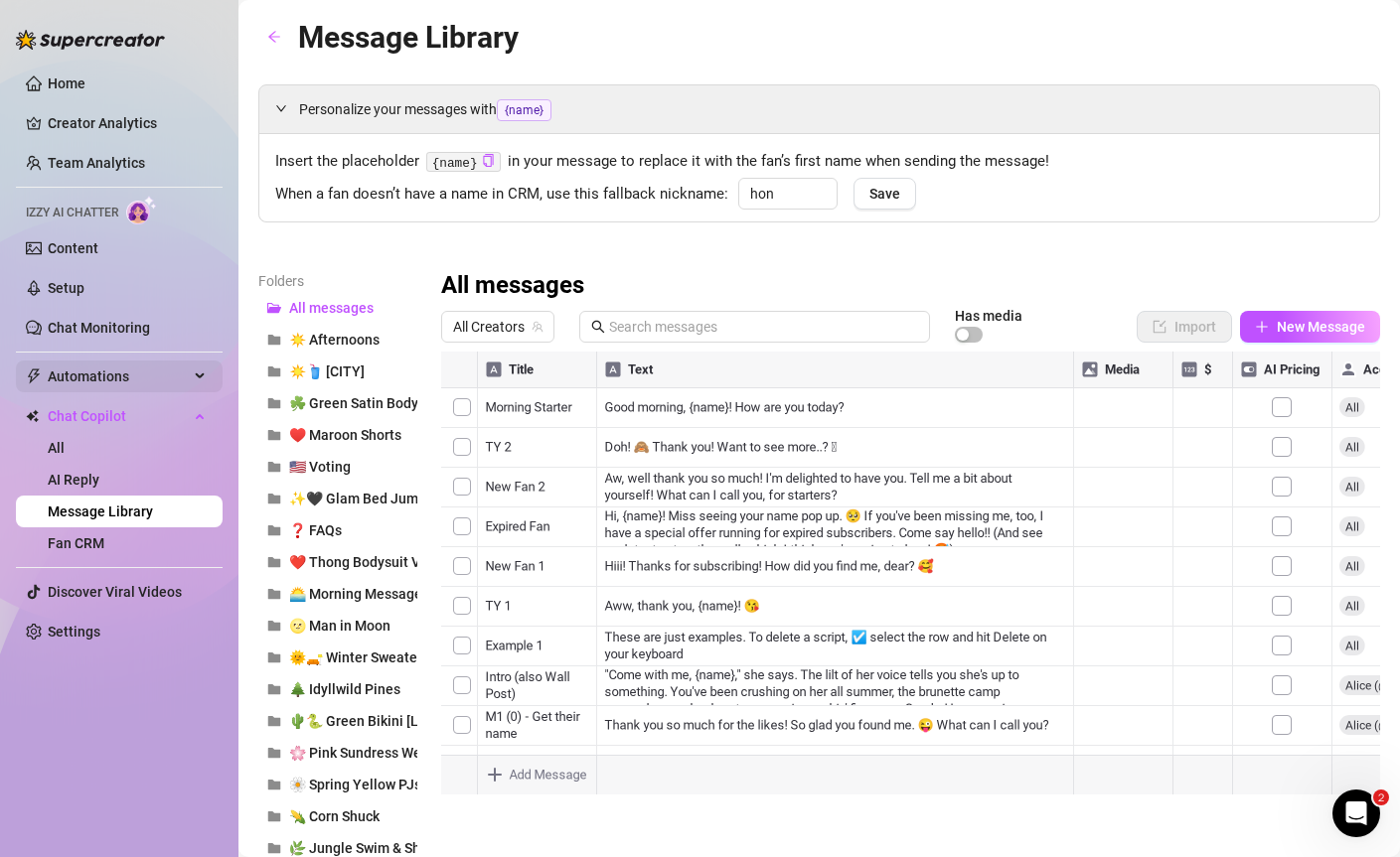 click on "Automations" at bounding box center [118, 376] 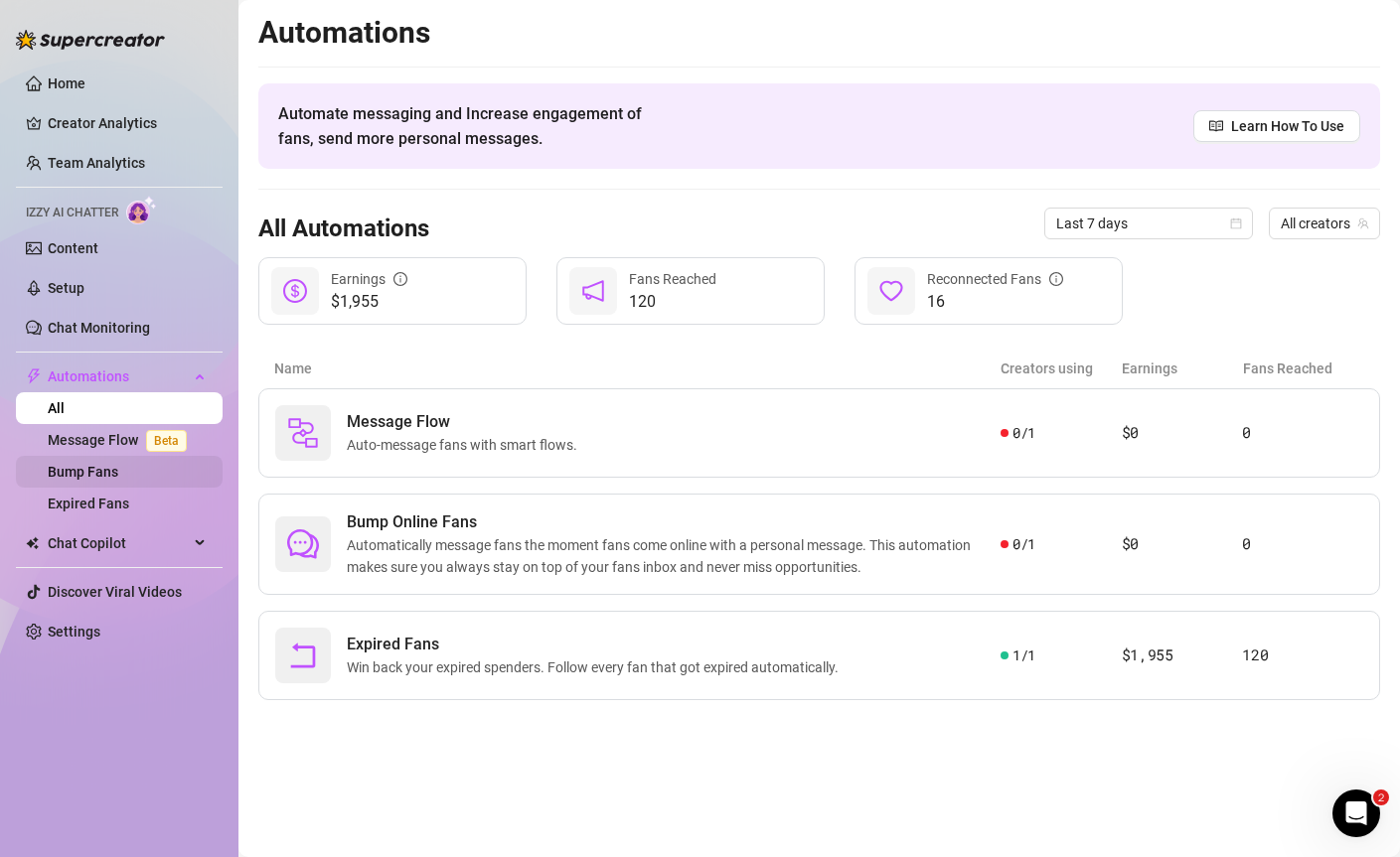 click on "Bump Fans" at bounding box center [82, 472] 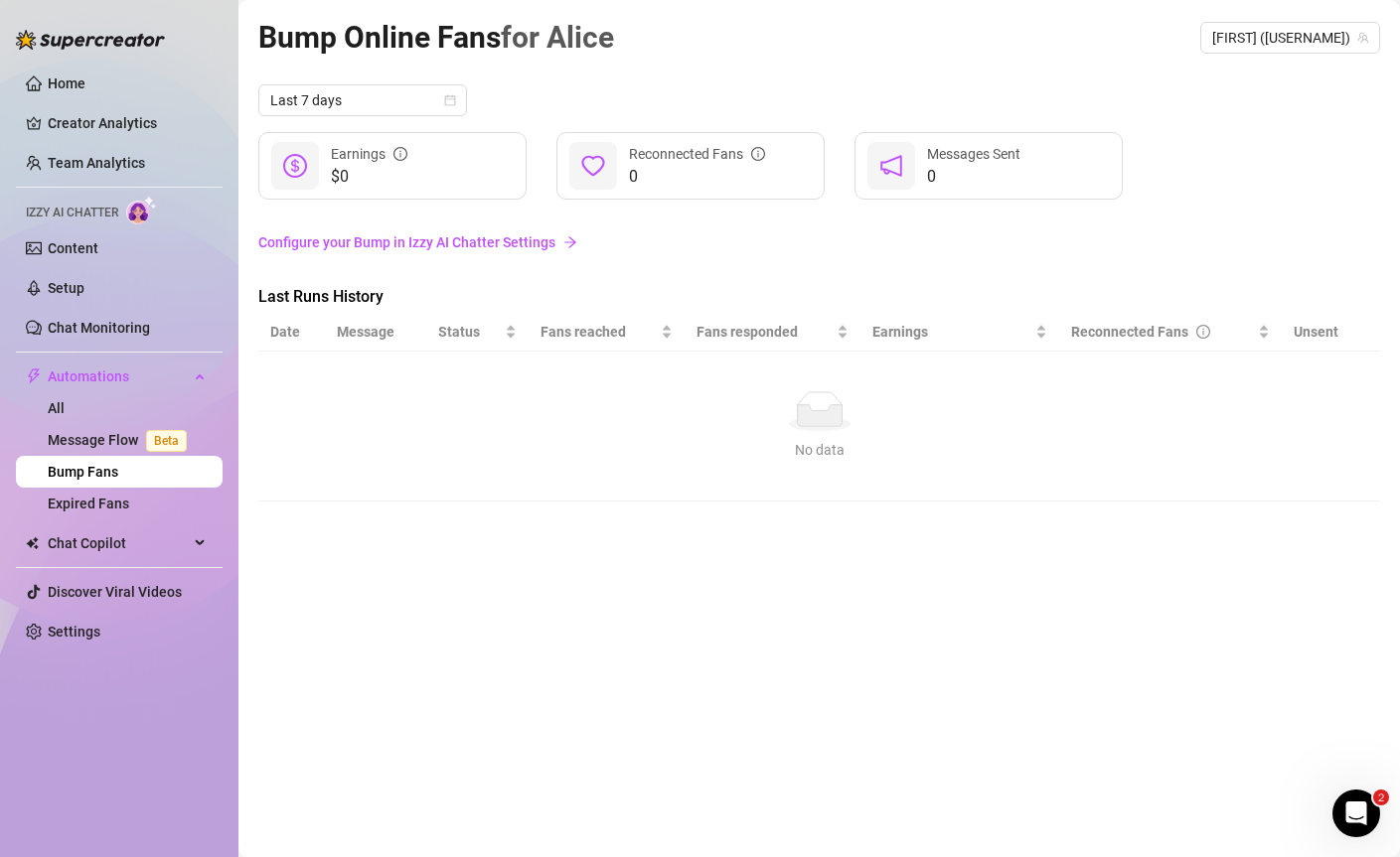 click on "Configure your Bump in Izzy AI Chatter Settings" at bounding box center (819, 242) 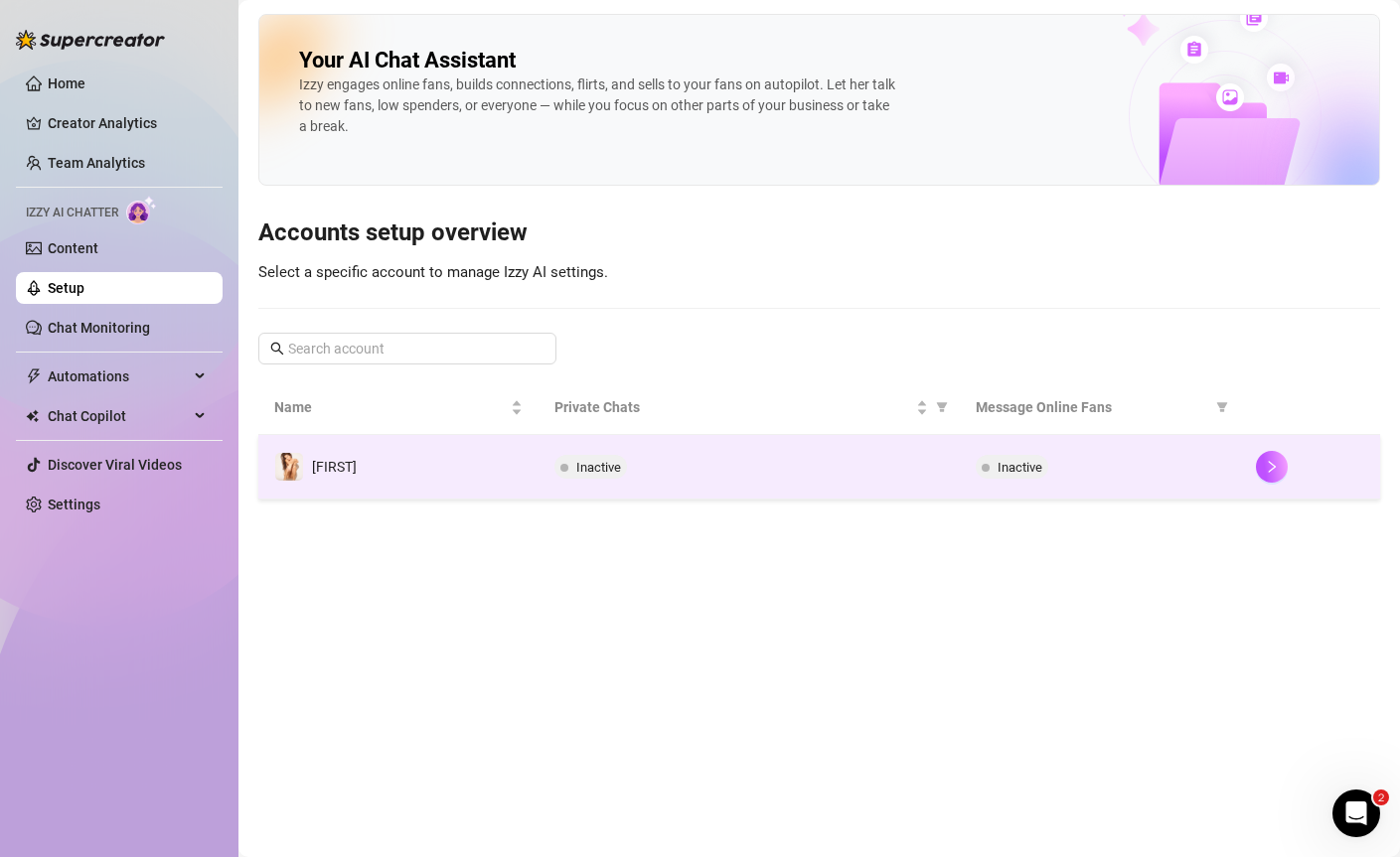 click on "Inactive" at bounding box center [748, 467] 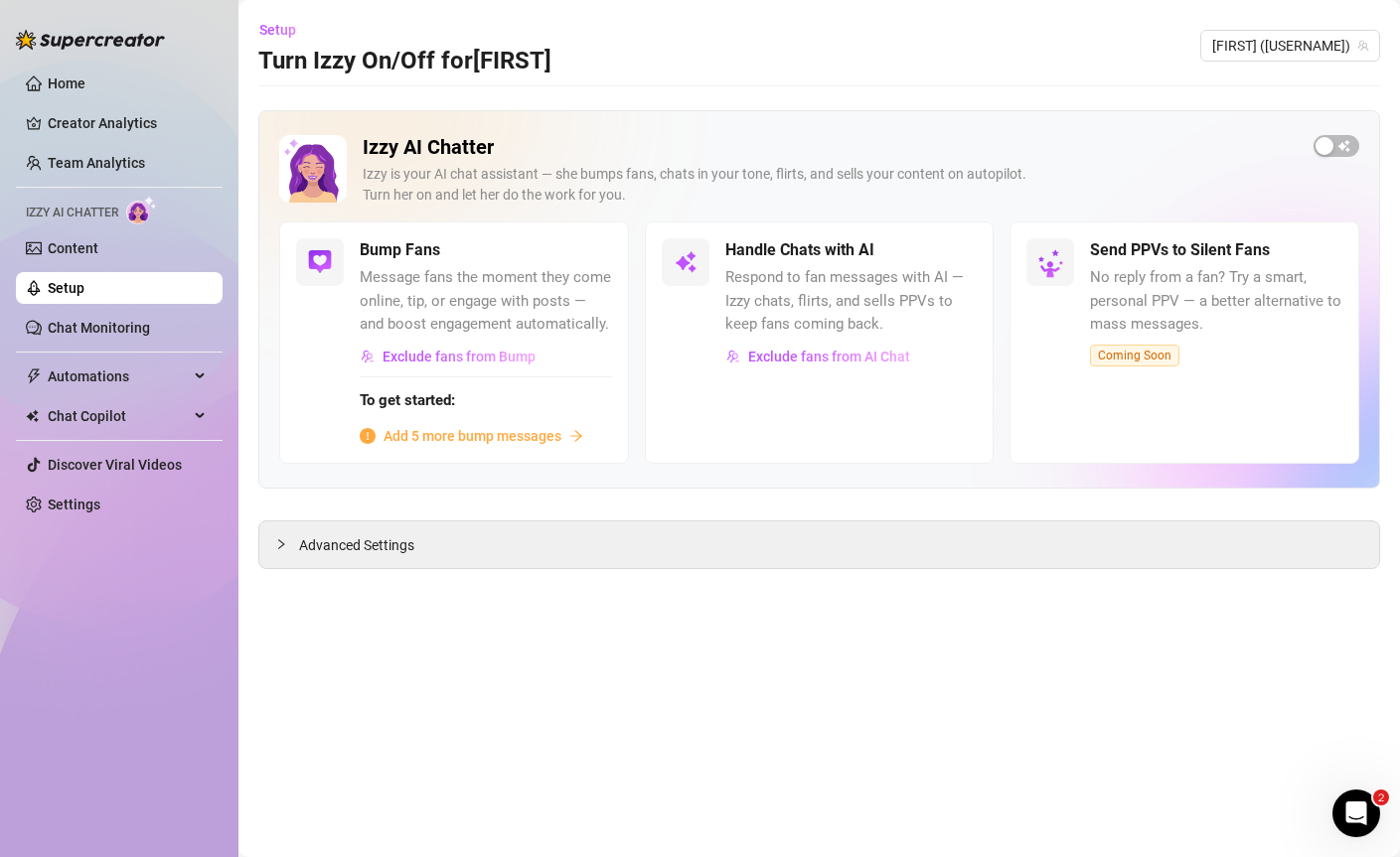 click on "[AI_ASSISTANT_NAME] AI Chatter [AI_ASSISTANT_NAME] is your AI chat assistant — she bumps fans, chats in your tone, flirts, and sells your content on autopilot. Turn her on and let her do the work for you. Bump Fans Message fans the moment they come online, tip, or engage with posts — and boost engagement automatically. Exclude fans from Bump To get started: Add 5 more bump messages Handle Chats with AI Respond to fan messages with AI — [AI_ASSISTANT_NAME] chats, flirts, and sells PPVs to keep fans coming back. Exclude fans from AI Chat Send PPVs to Silent Fans No reply from a fan? Try a smart, personal PPV — a better alternative to mass messages. Coming Soon Advanced Settings" at bounding box center [819, 340] 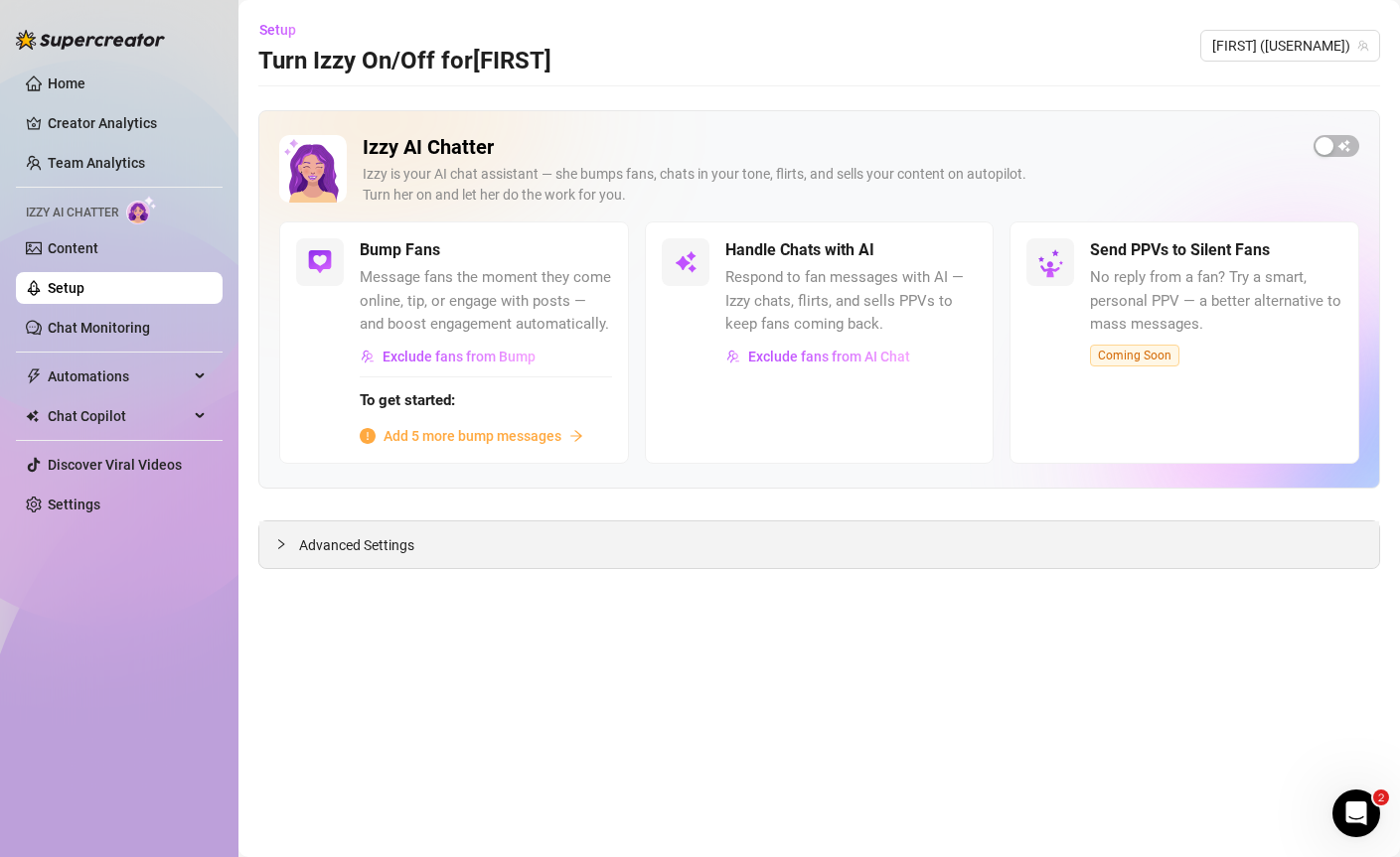 click on "Advanced Settings" at bounding box center (819, 544) 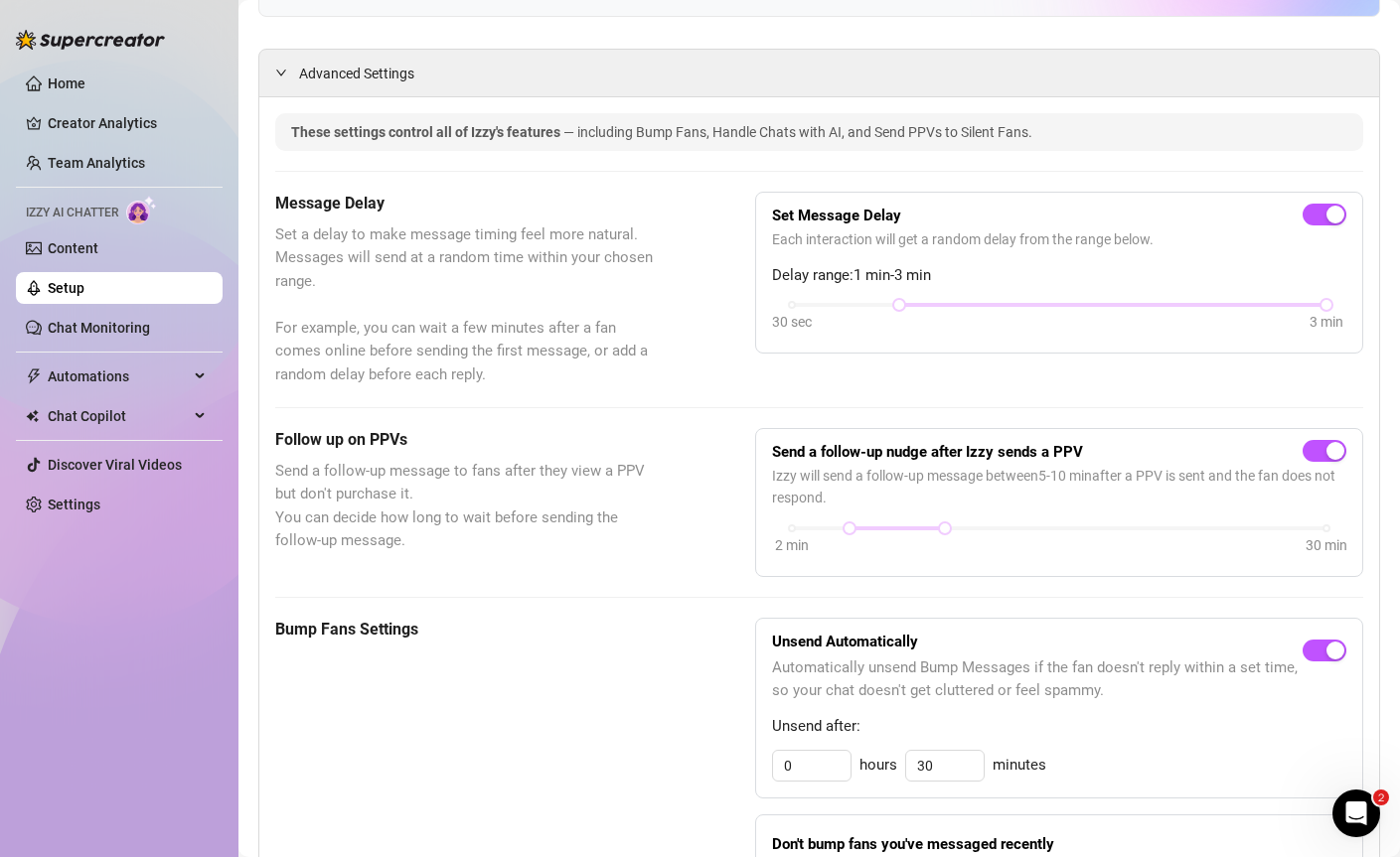 scroll, scrollTop: 488, scrollLeft: 0, axis: vertical 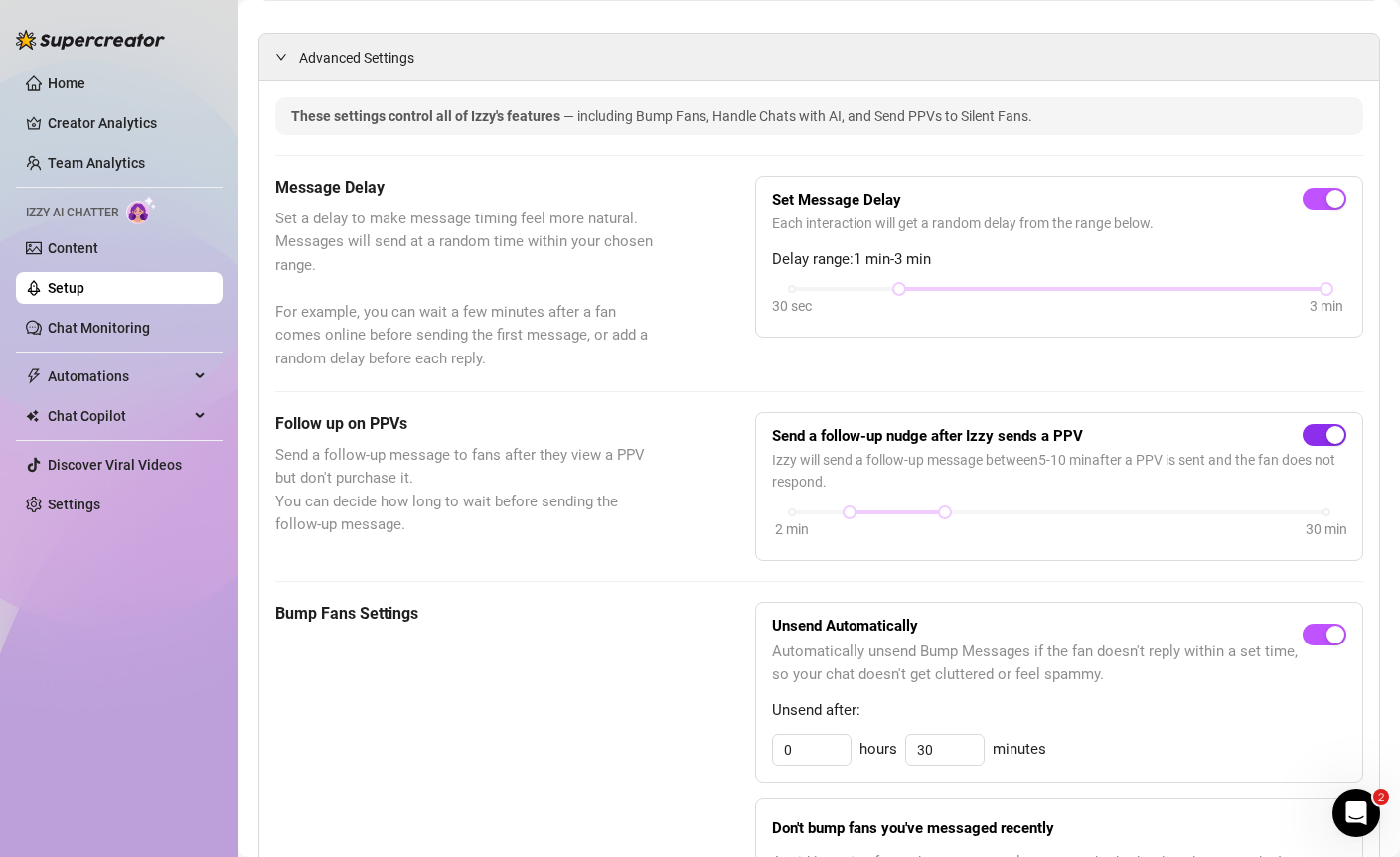 click at bounding box center (1324, 435) 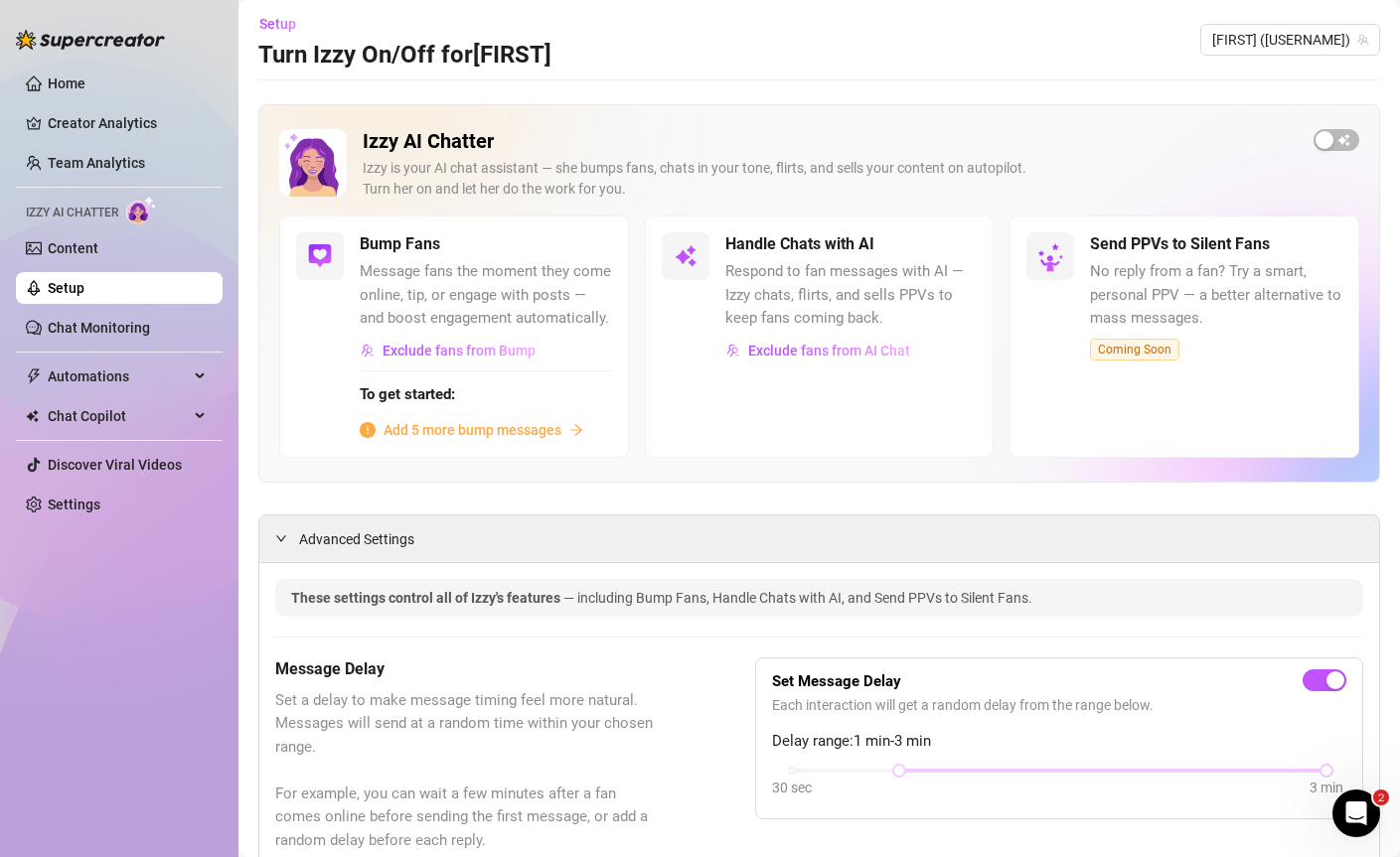 scroll, scrollTop: 0, scrollLeft: 0, axis: both 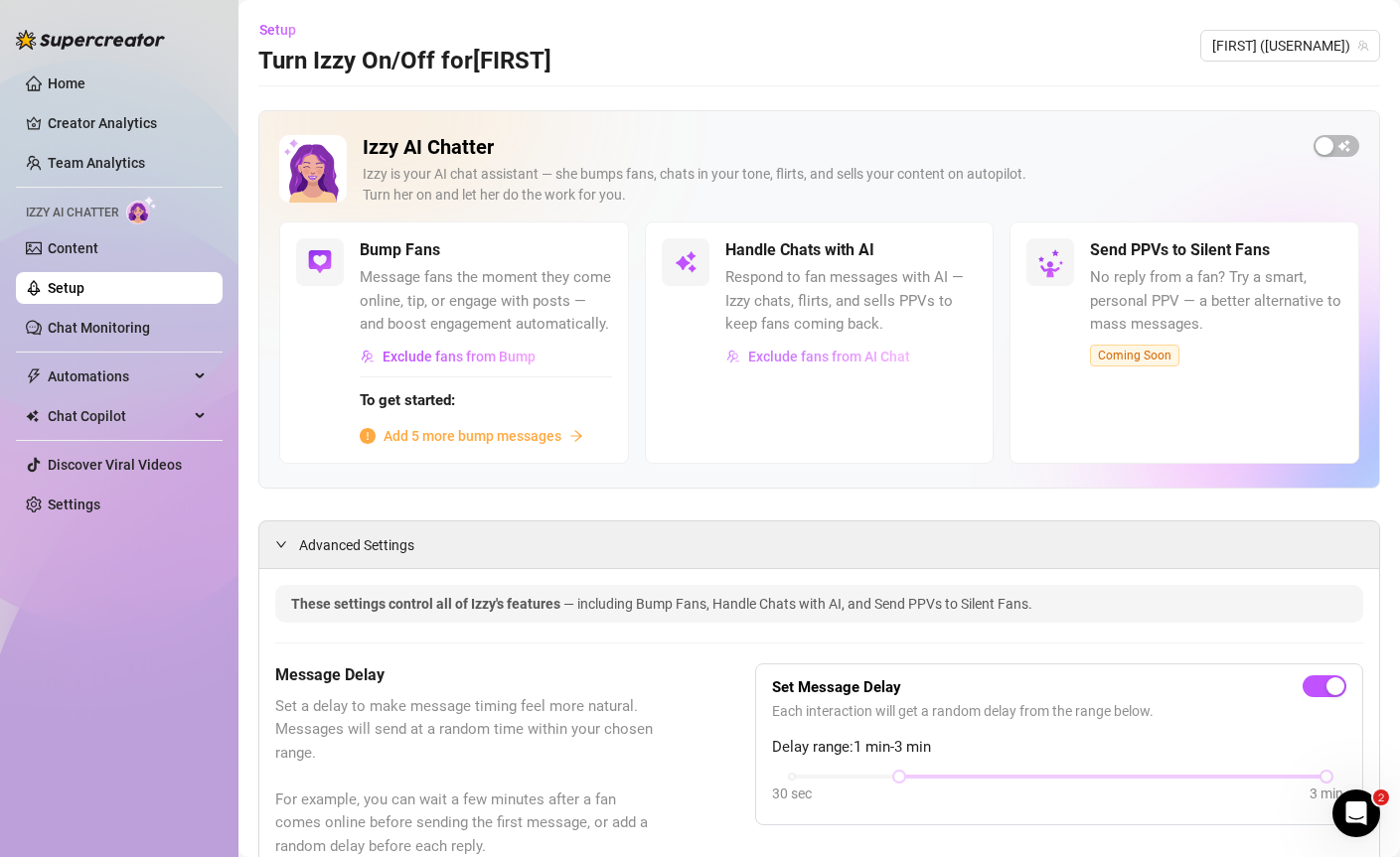 click on "Exclude fans from AI Chat" at bounding box center (829, 357) 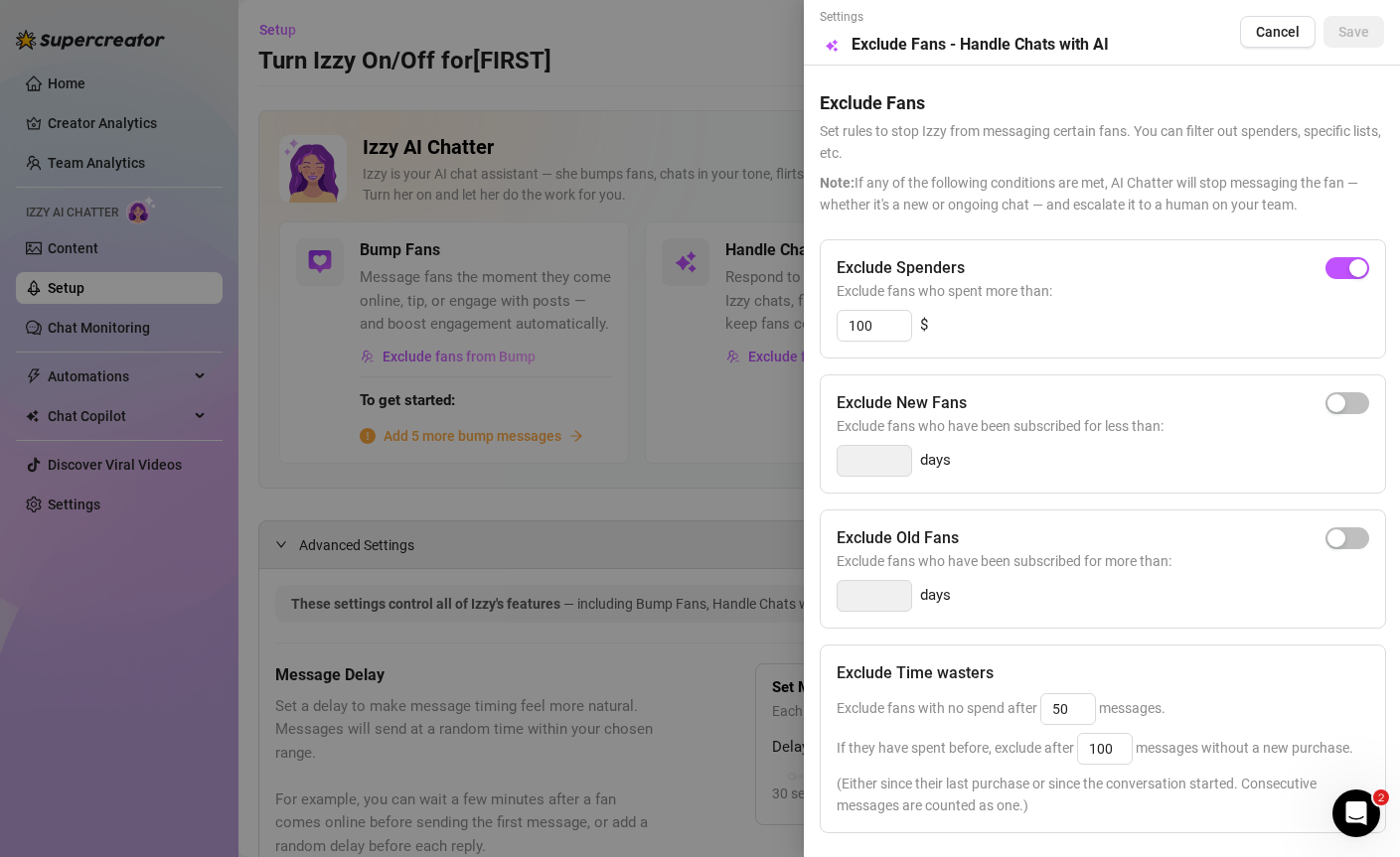 click at bounding box center (700, 428) 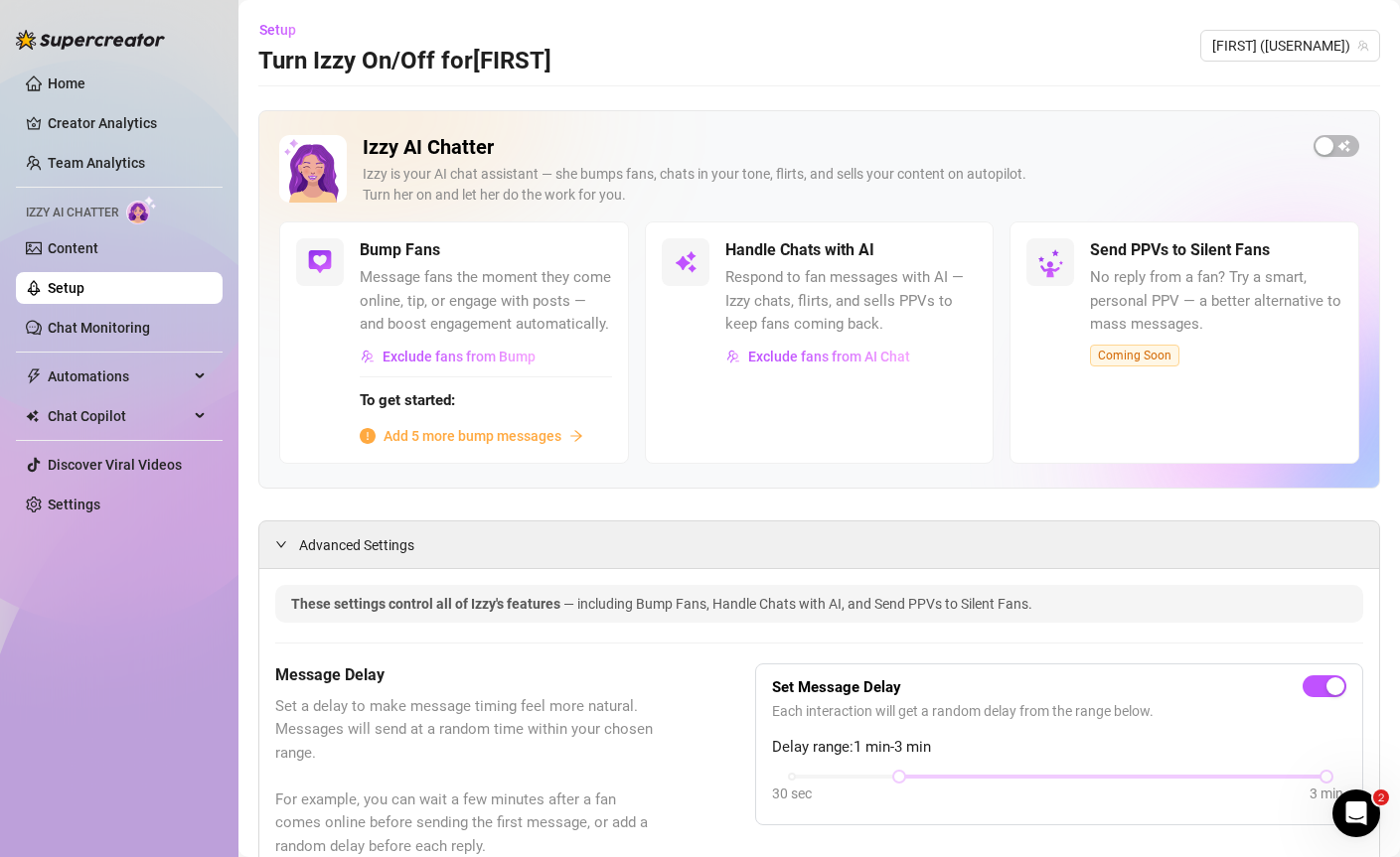 click on "Add 5 more bump messages" at bounding box center [472, 436] 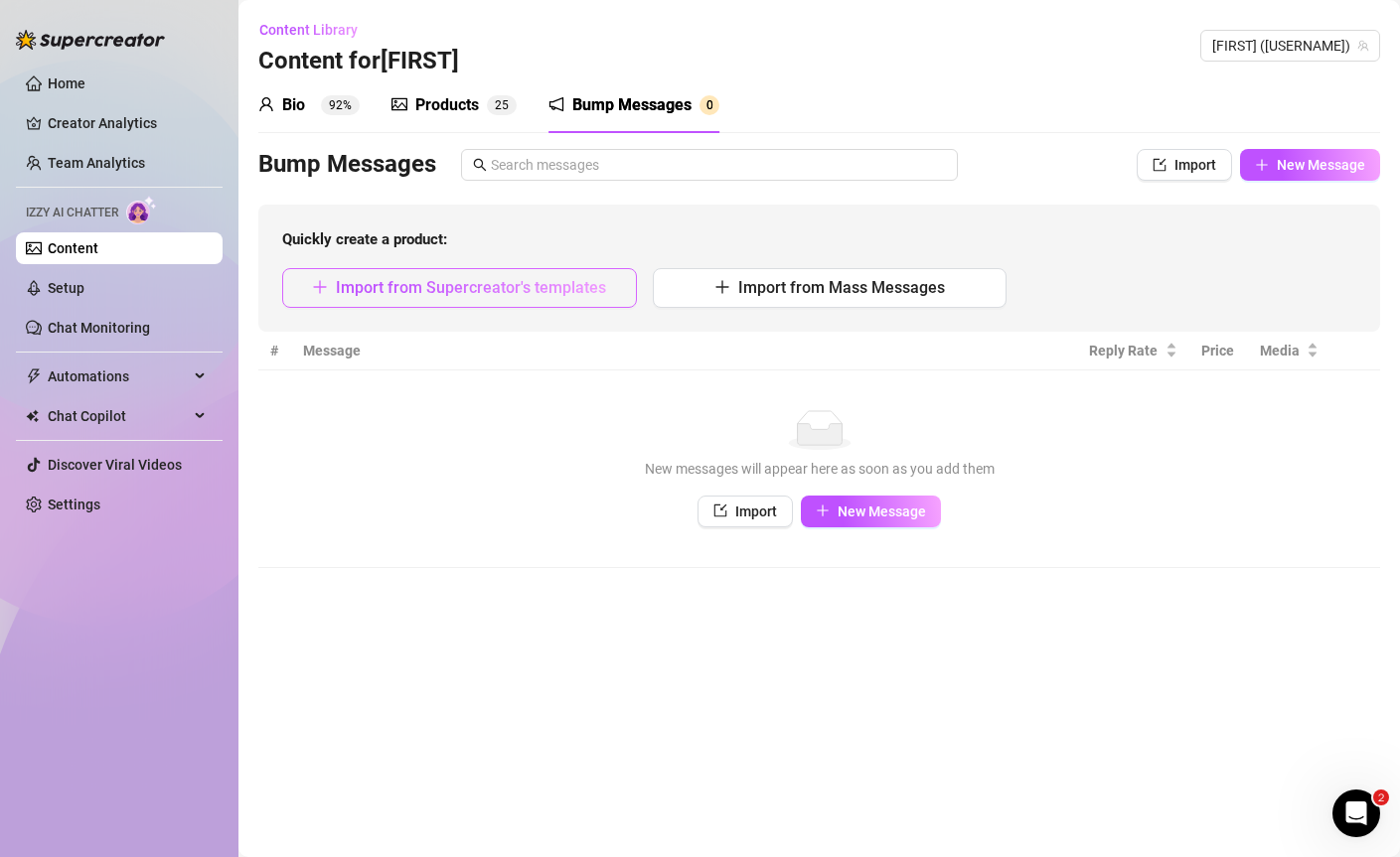 click on "Import from Supercreator's templates" at bounding box center [471, 287] 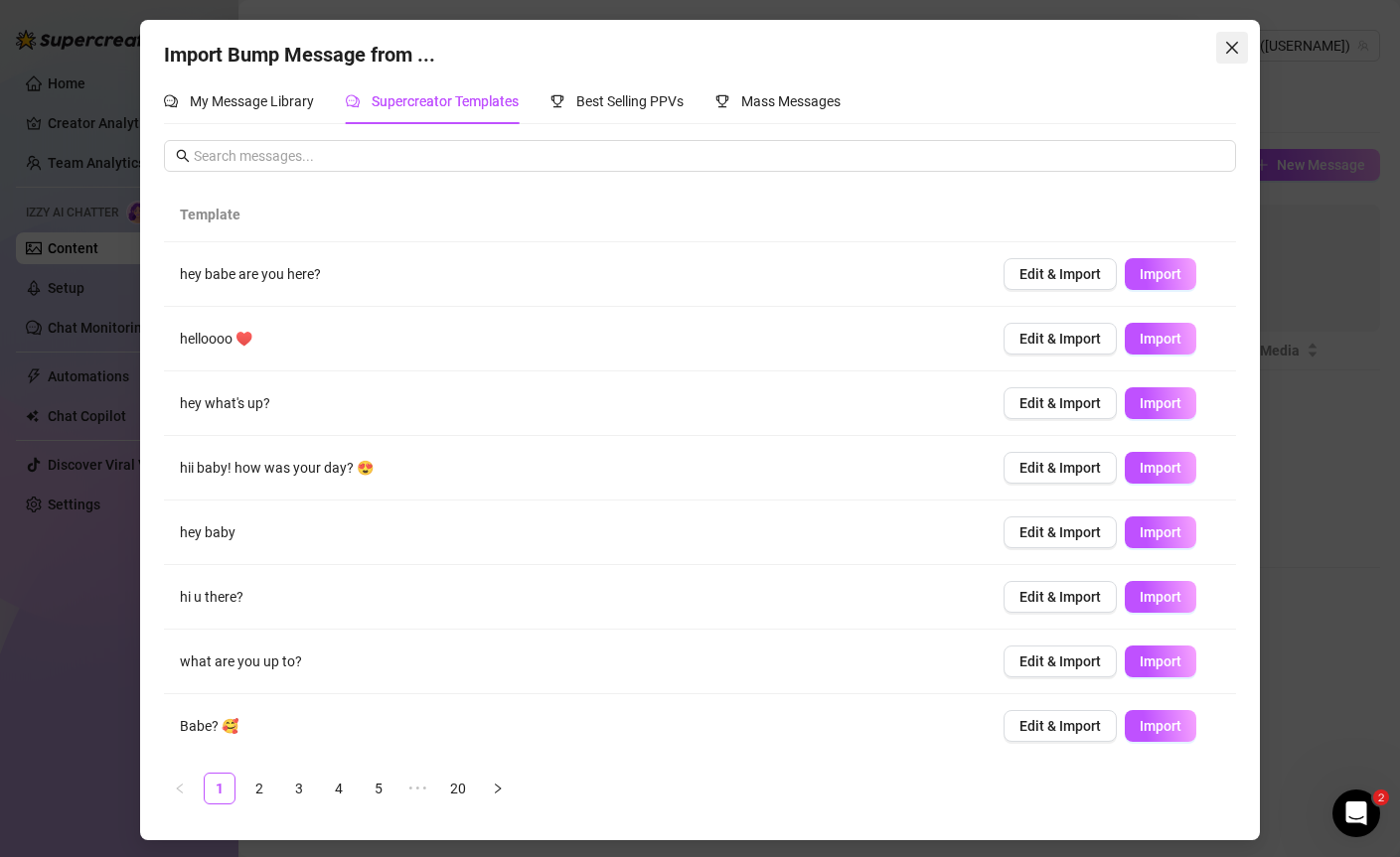 click 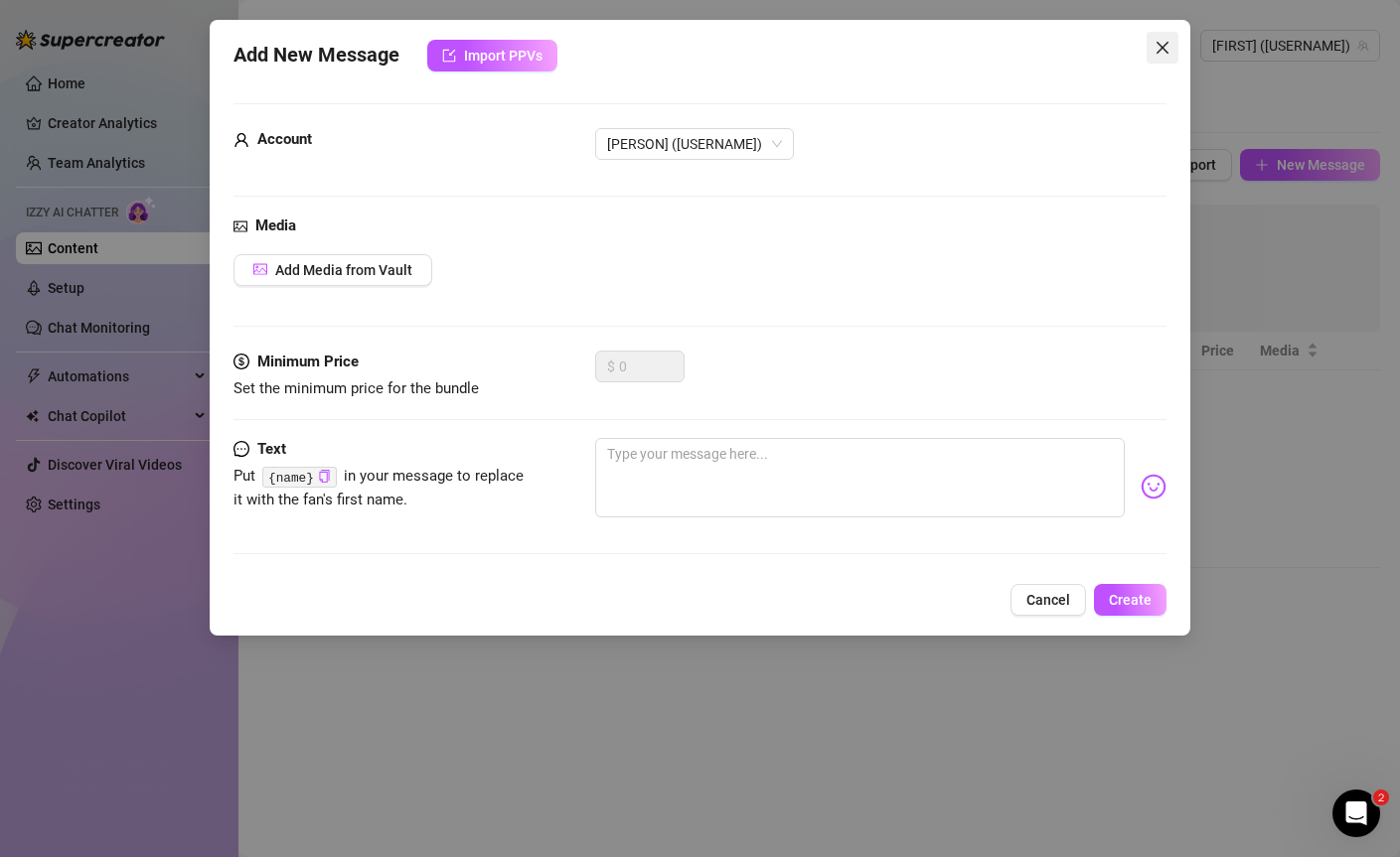 click at bounding box center [1163, 48] 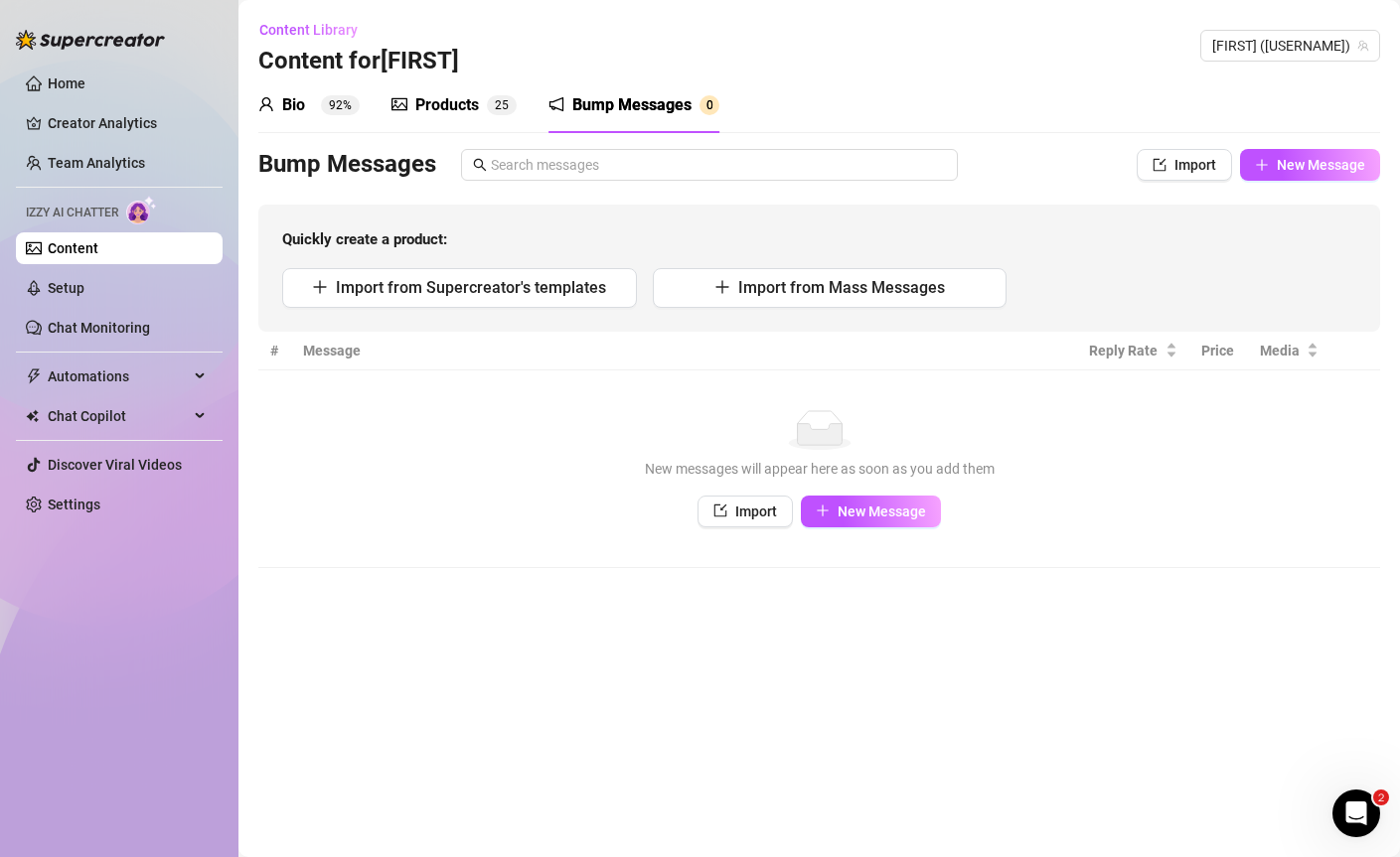 click on "Products" at bounding box center (447, 105) 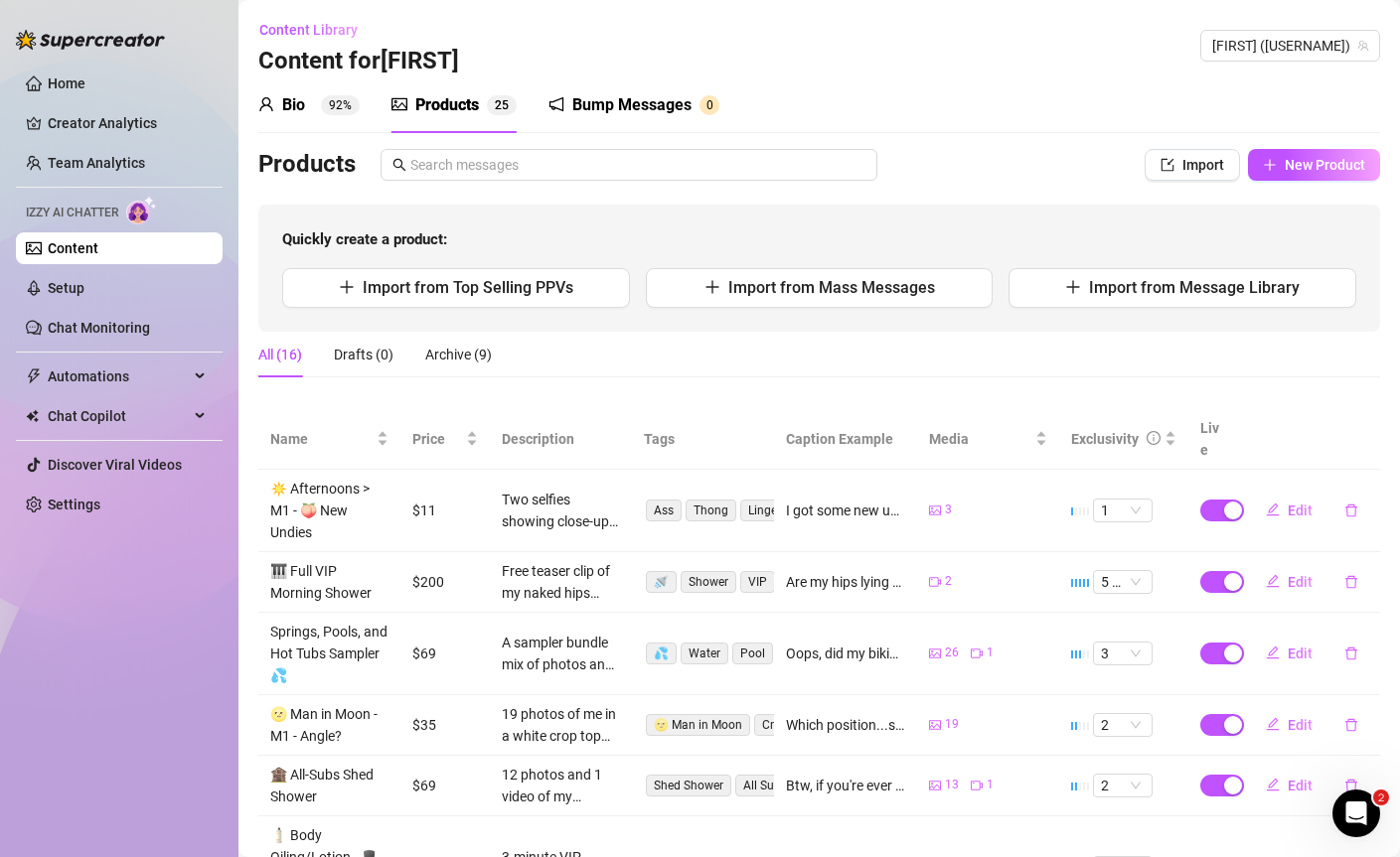 click on "Bio   92%" at bounding box center [309, 105] 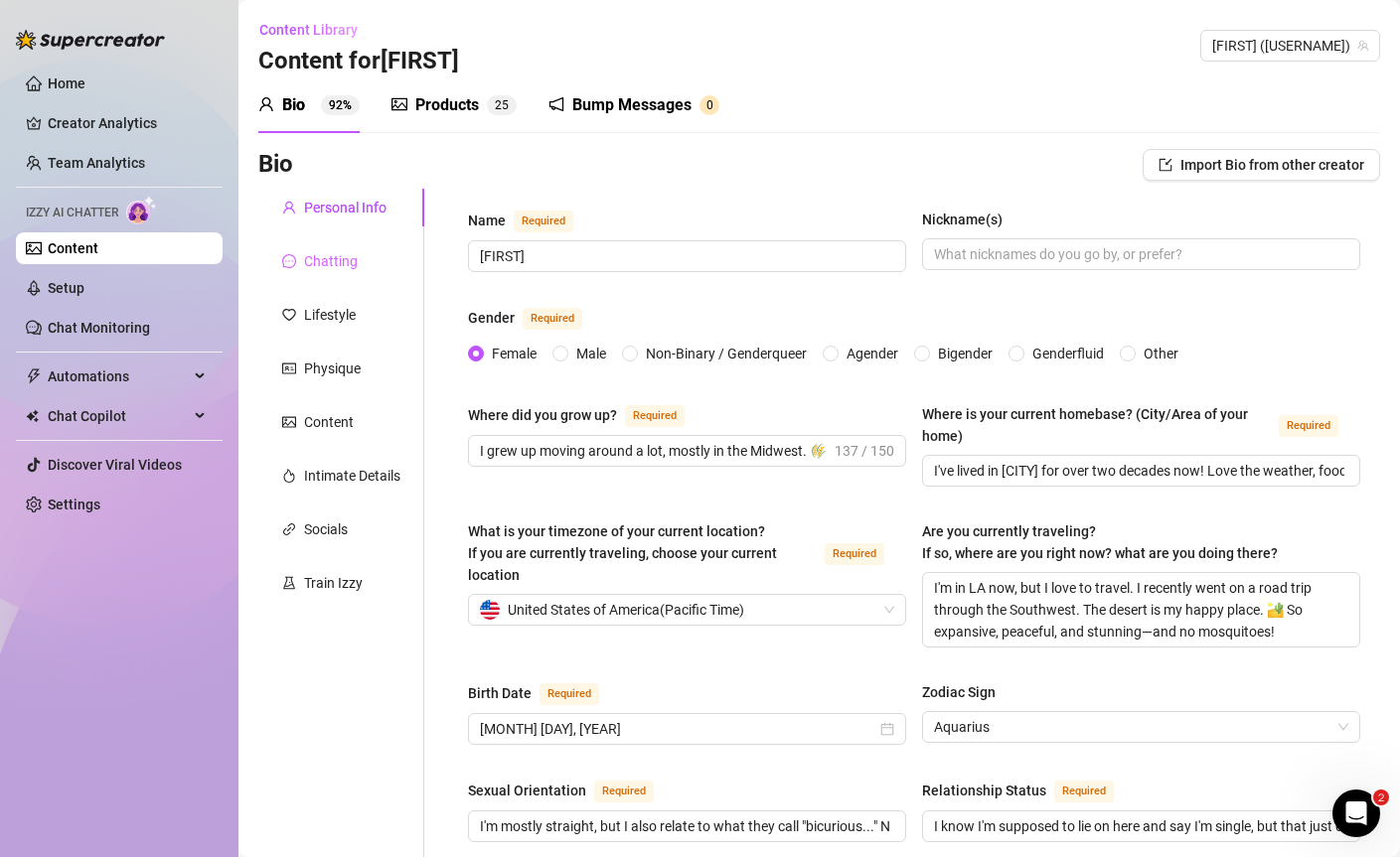 click on "Chatting" at bounding box center [341, 261] 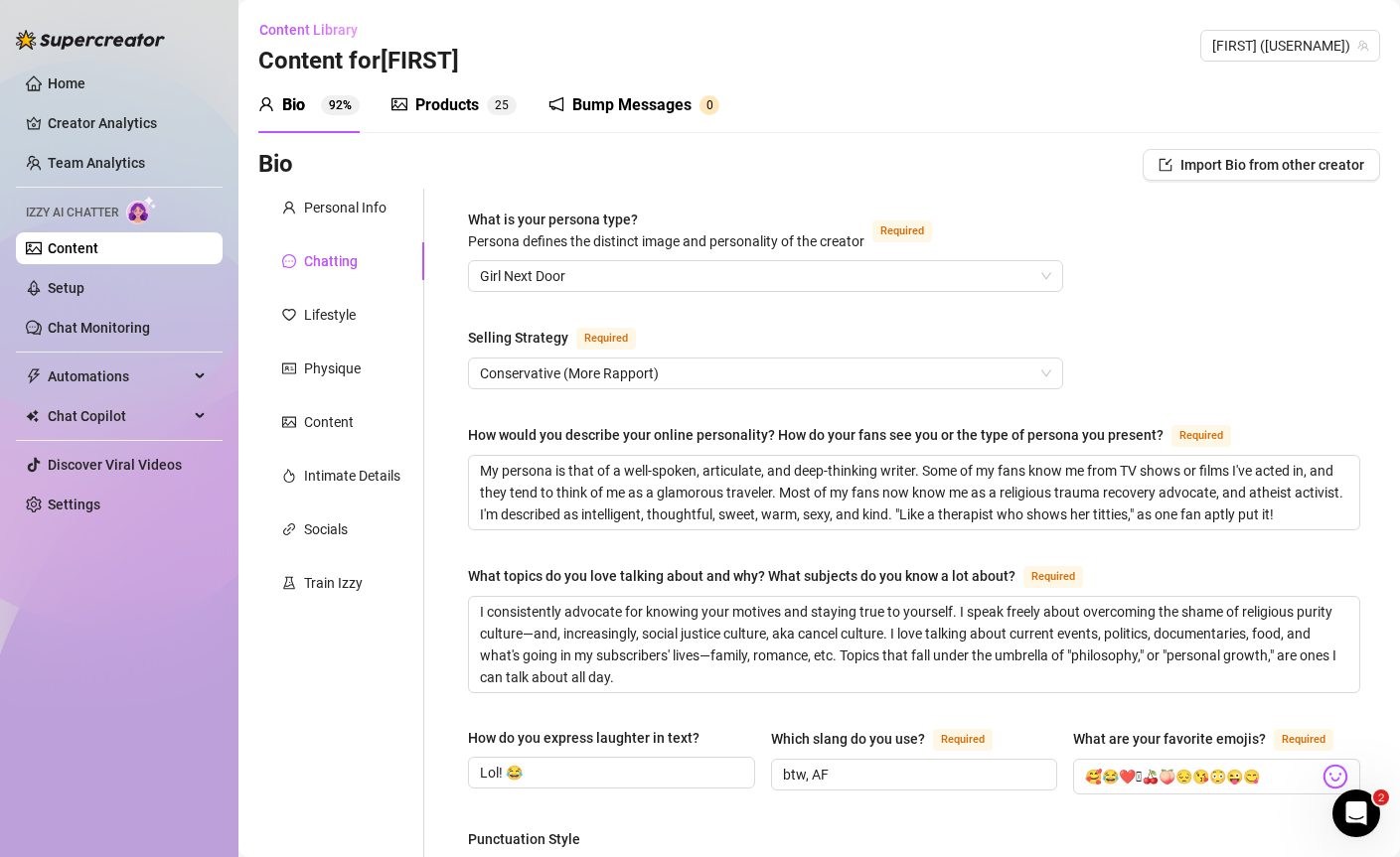 type 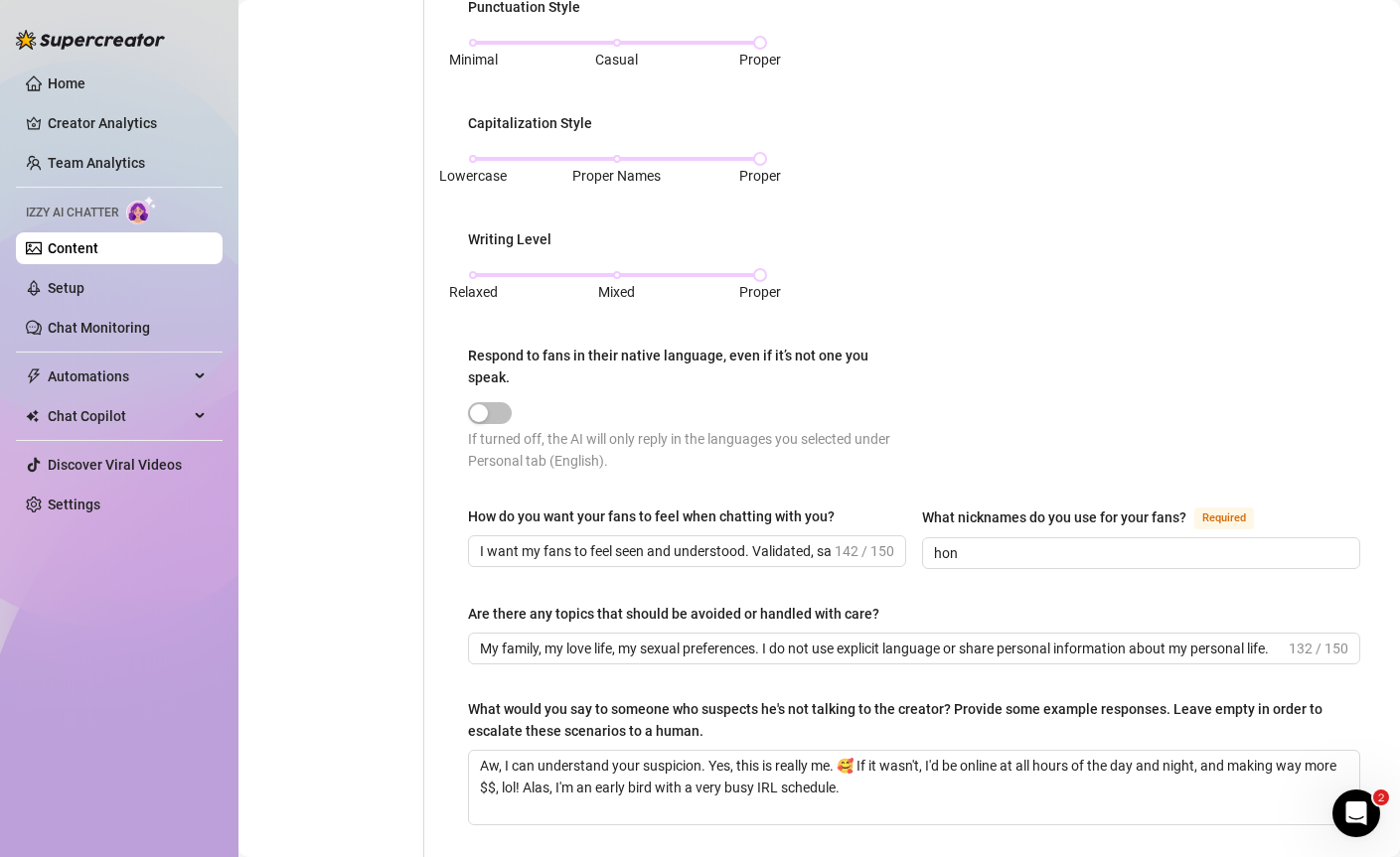 scroll, scrollTop: 987, scrollLeft: 0, axis: vertical 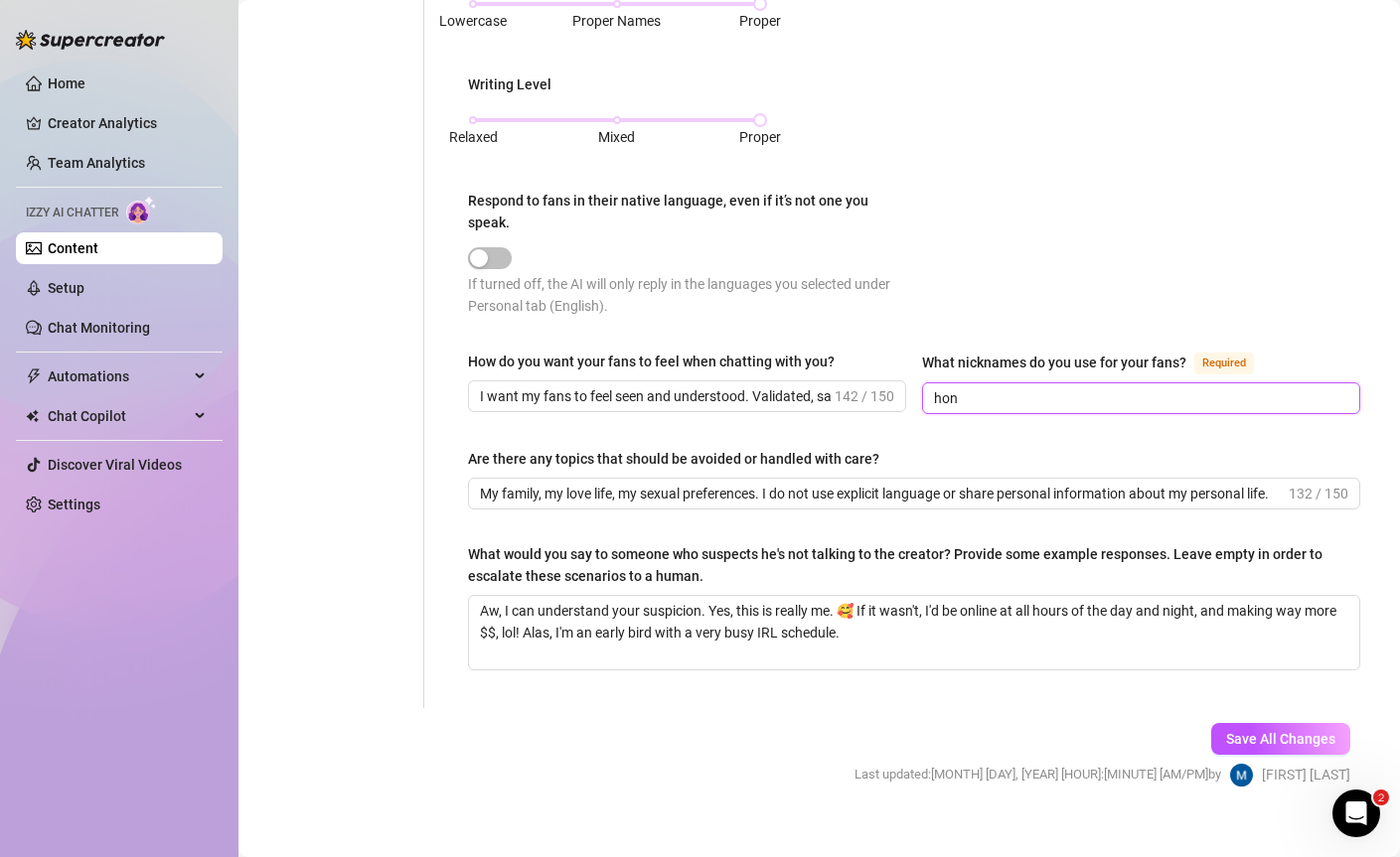 click on "hon" at bounding box center [1139, 398] 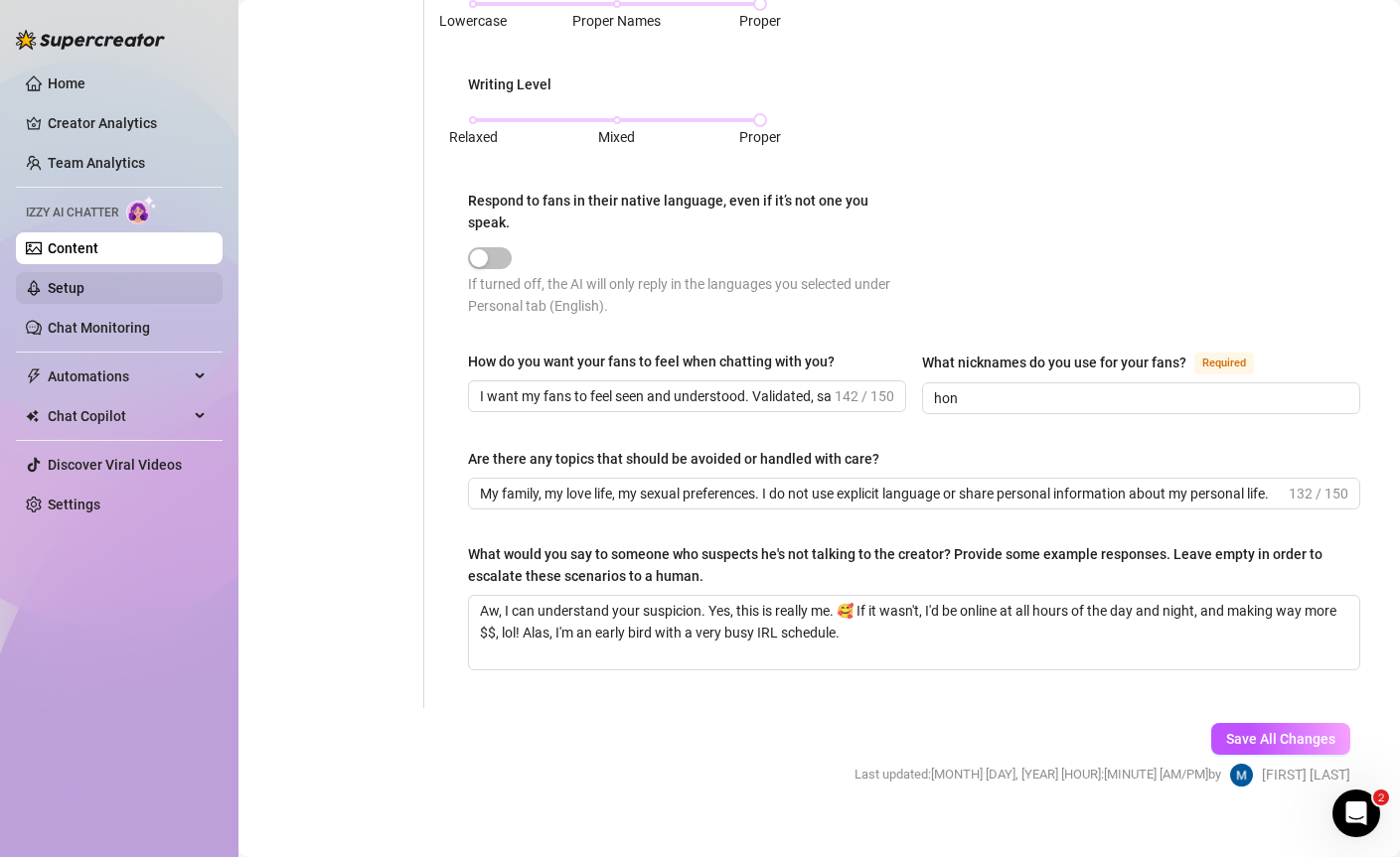 click on "Setup" at bounding box center (66, 288) 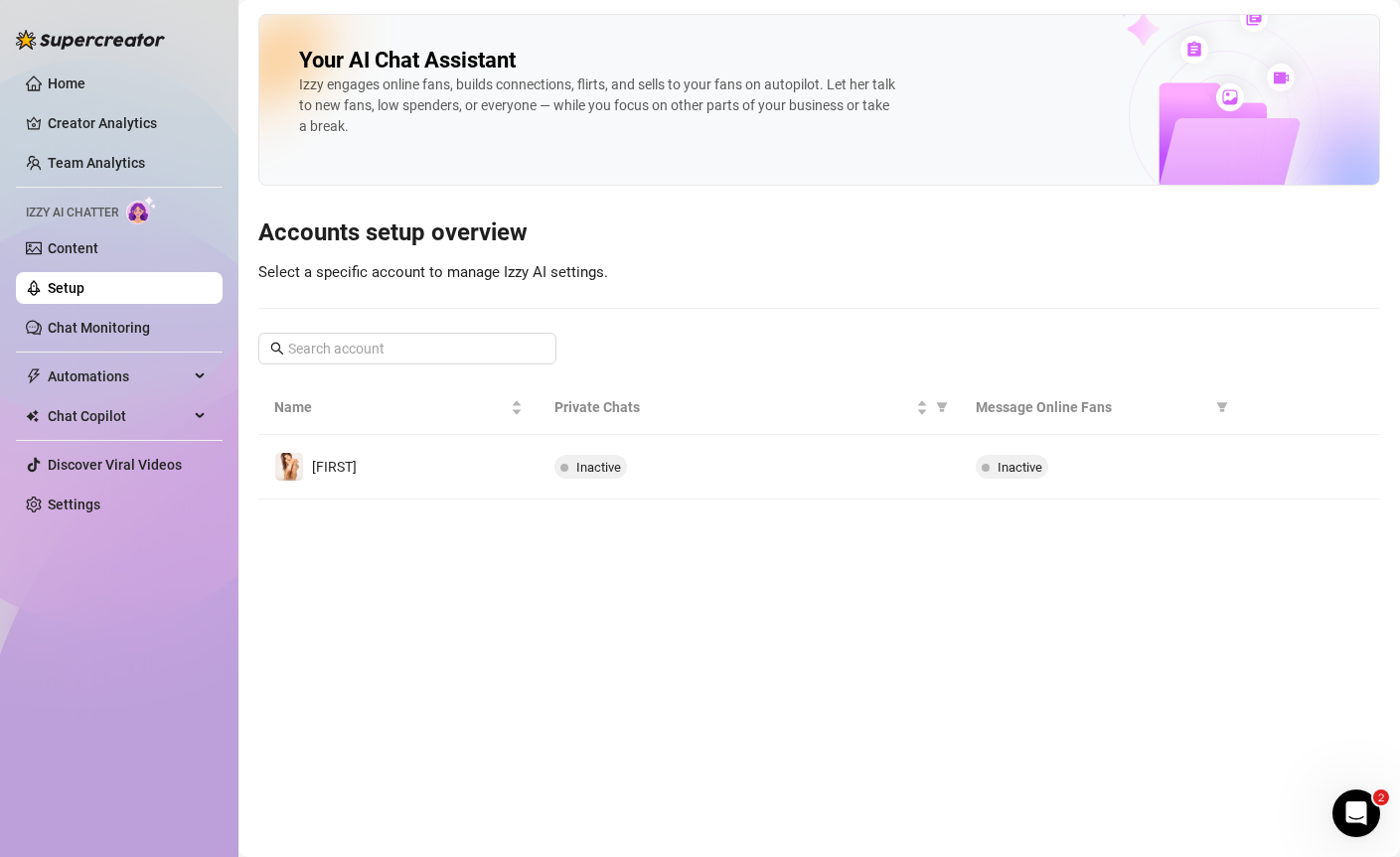 scroll, scrollTop: 0, scrollLeft: 0, axis: both 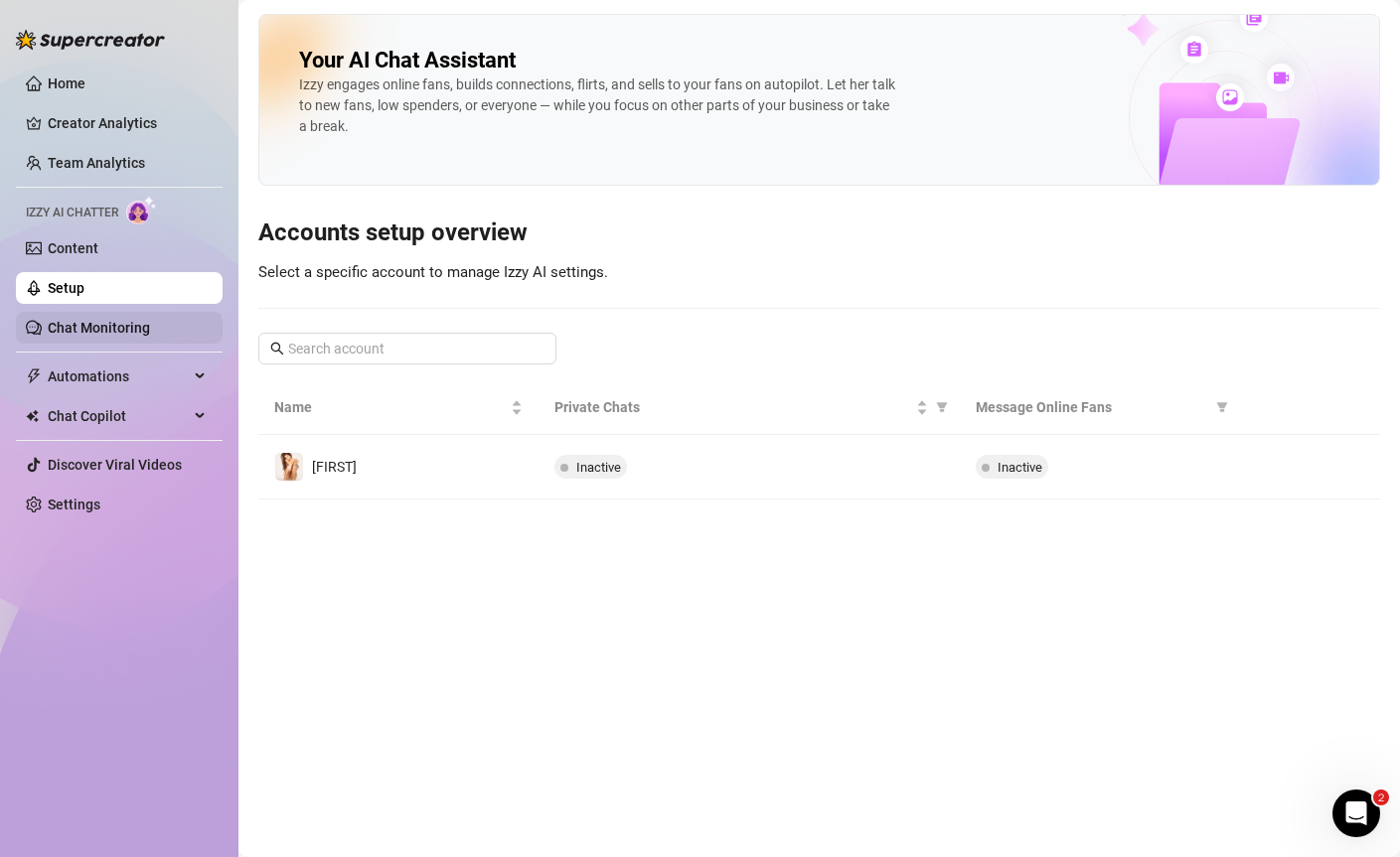 click on "Chat Monitoring" at bounding box center [98, 328] 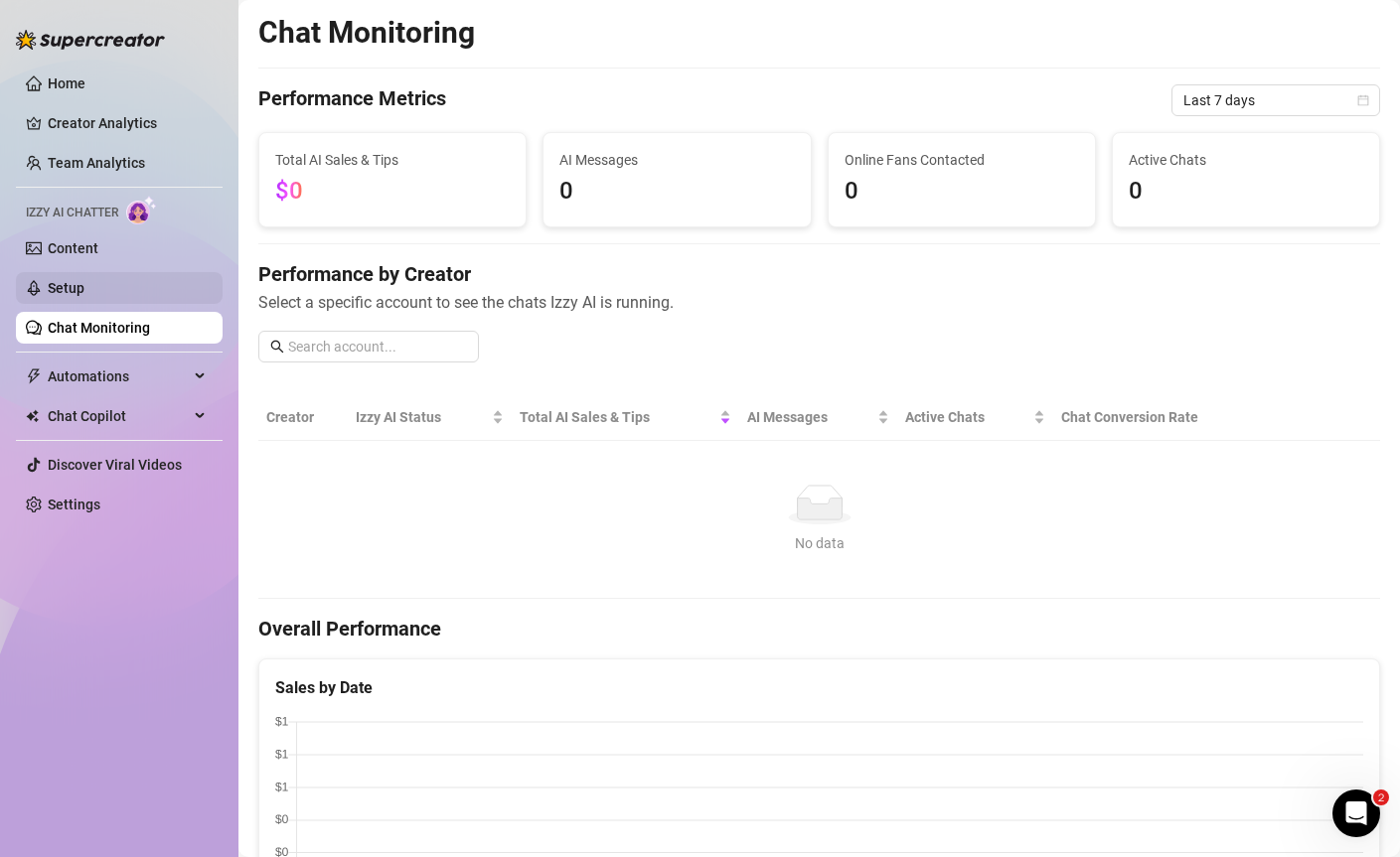 click on "Setup" at bounding box center [66, 288] 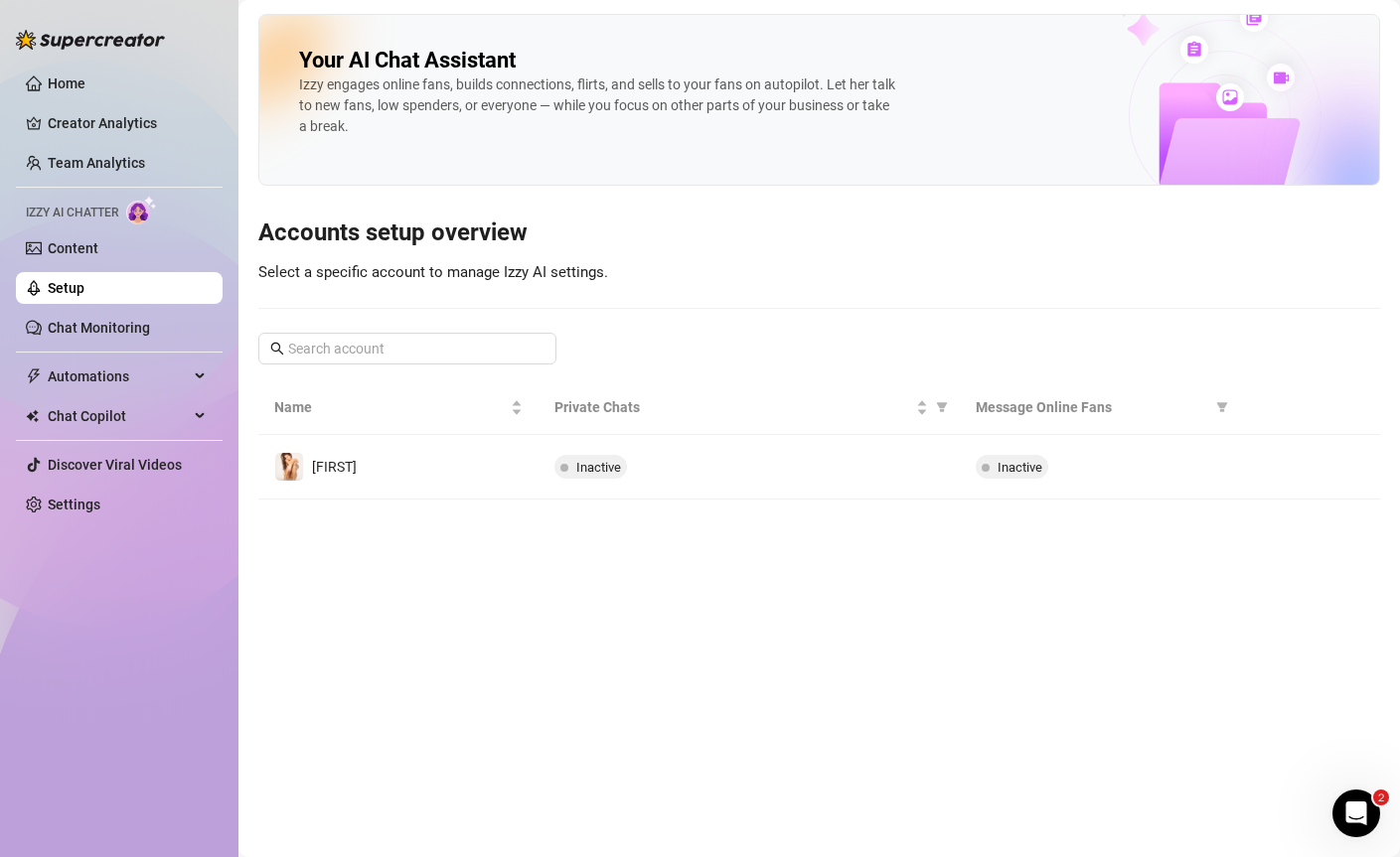 click 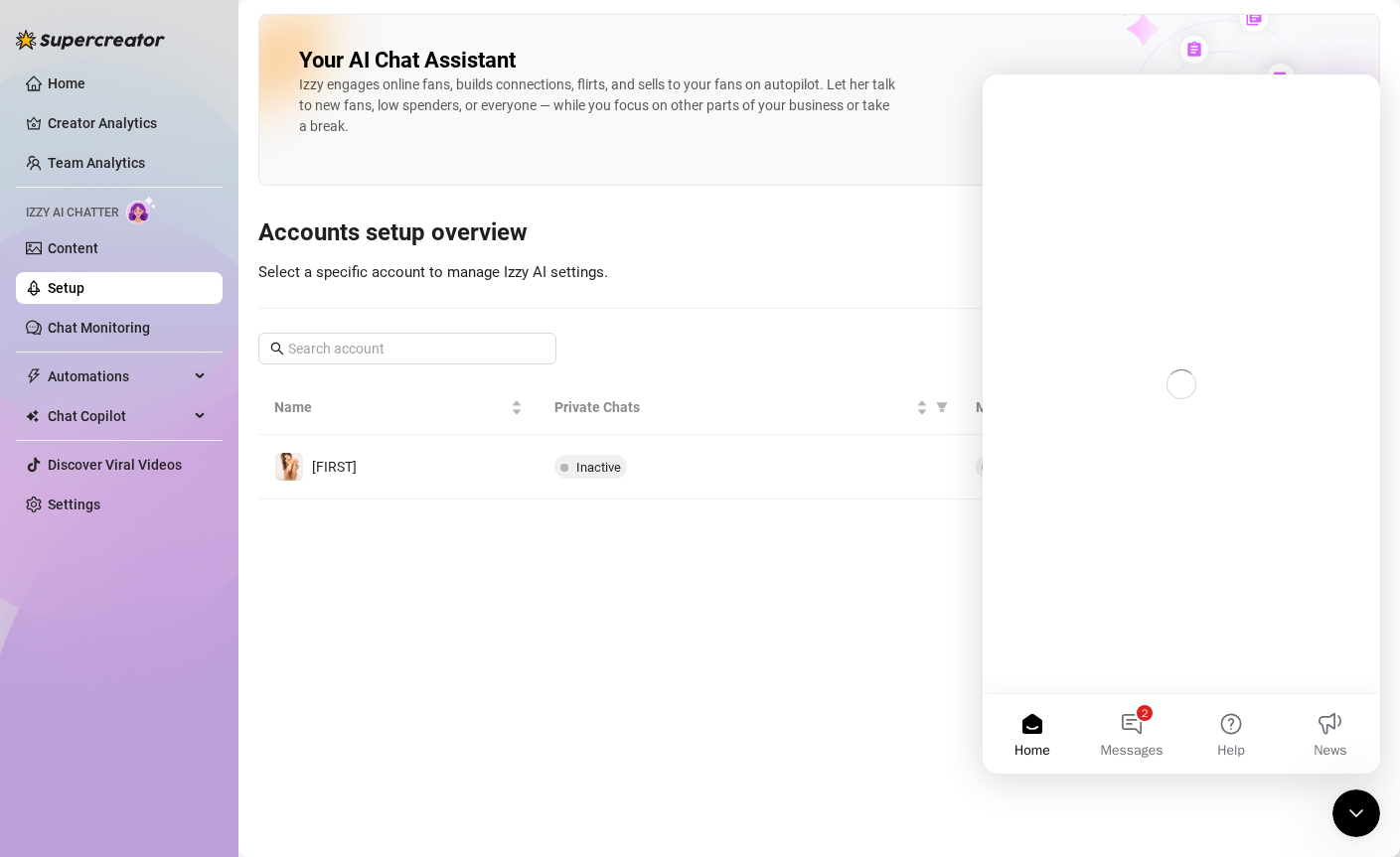 scroll, scrollTop: 0, scrollLeft: 0, axis: both 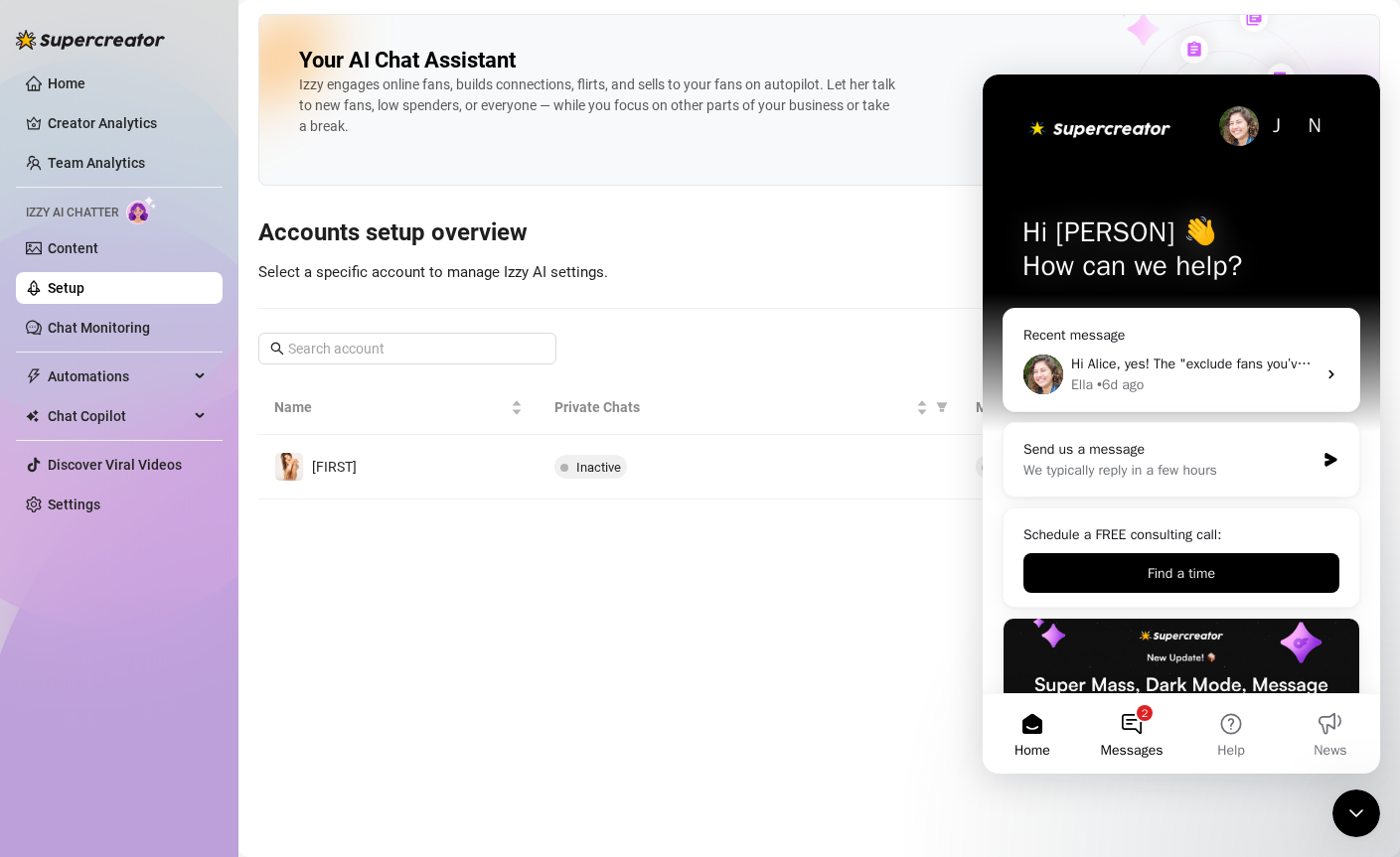 click on "2 Messages" at bounding box center [1132, 734] 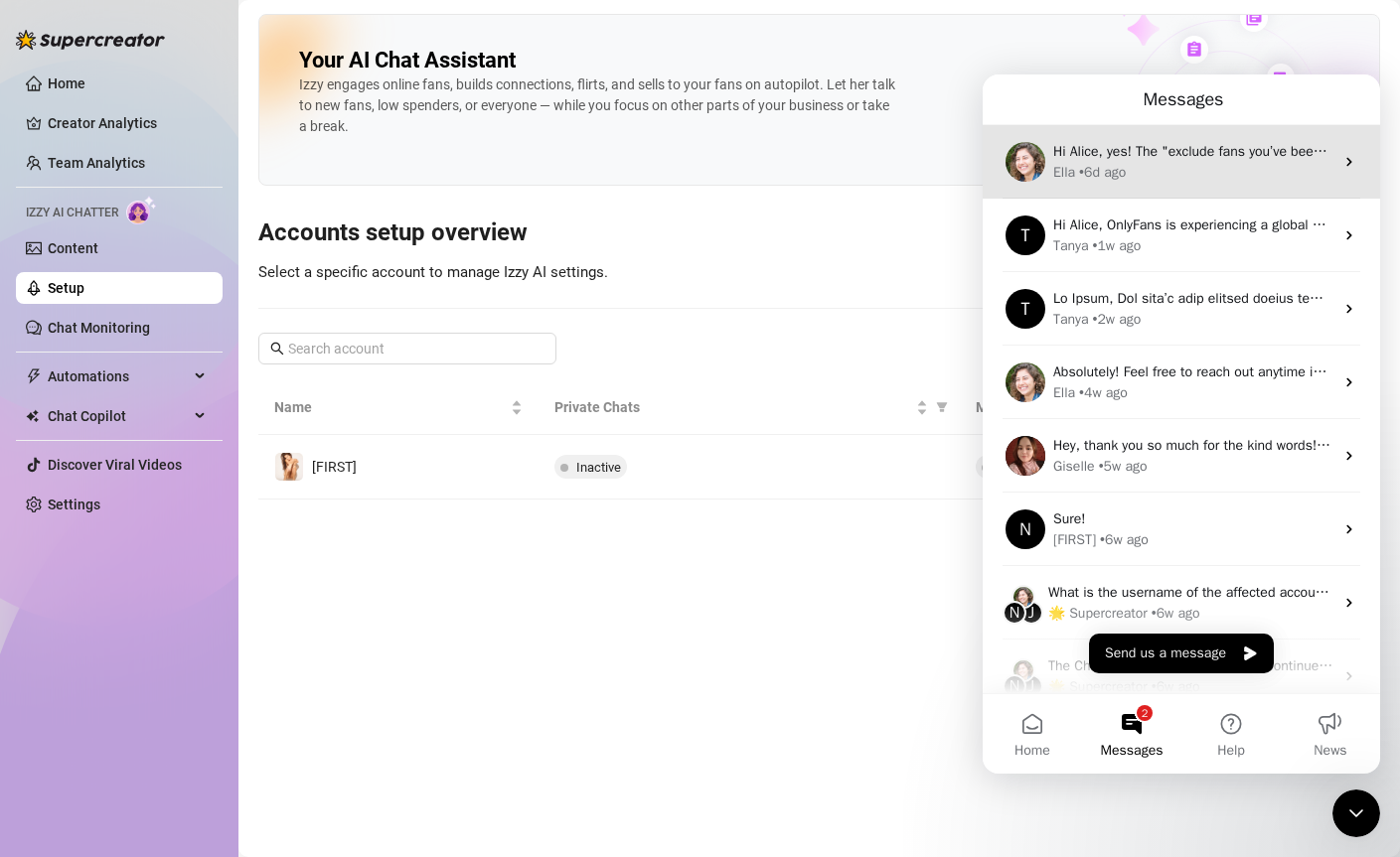 click on "Hi Alice, yes! The "exclude fans you’ve been message recently" option is now under the Izzy advanced settings: Ella •  6d ago" at bounding box center (1181, 162) 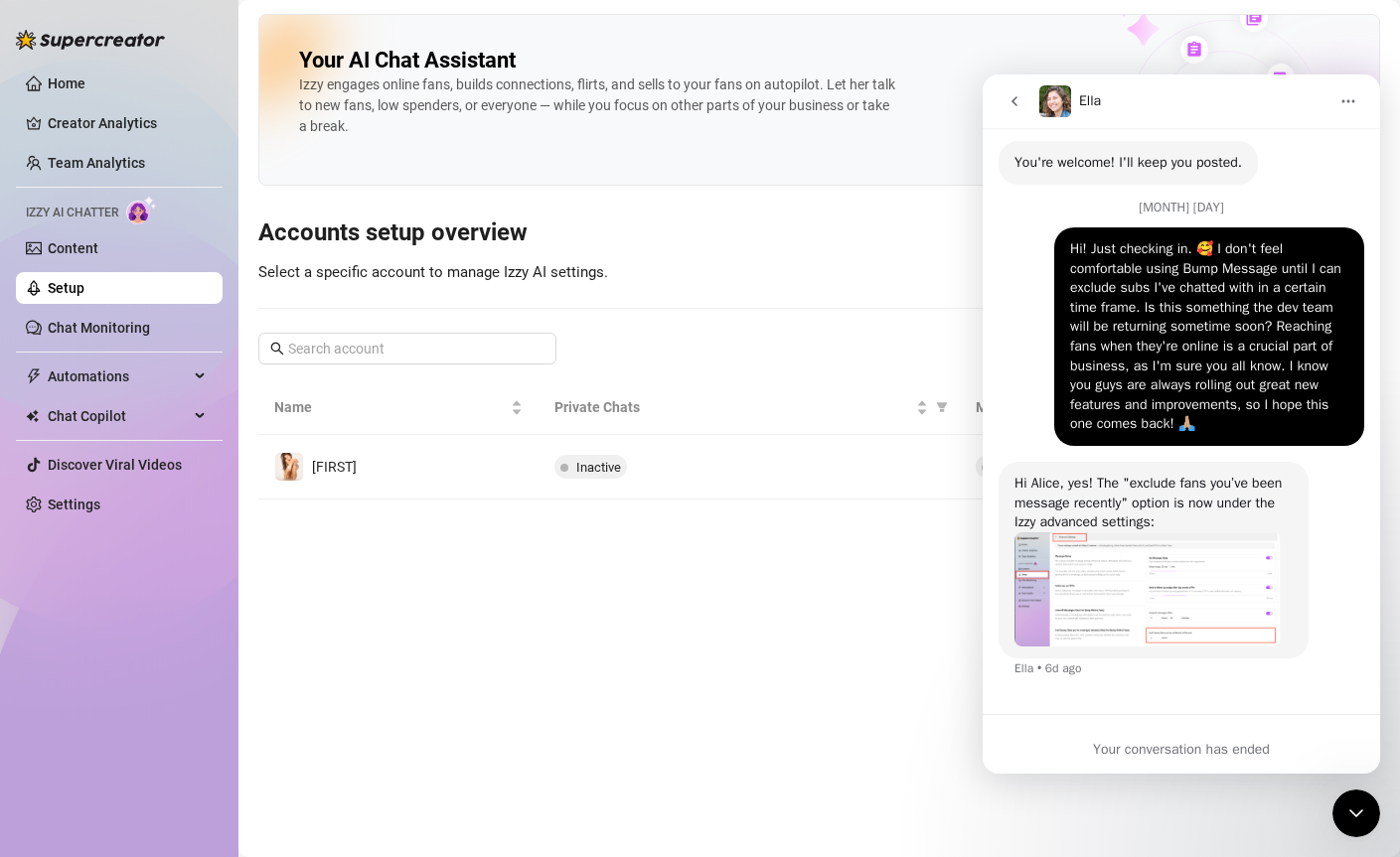 scroll, scrollTop: 3065, scrollLeft: 0, axis: vertical 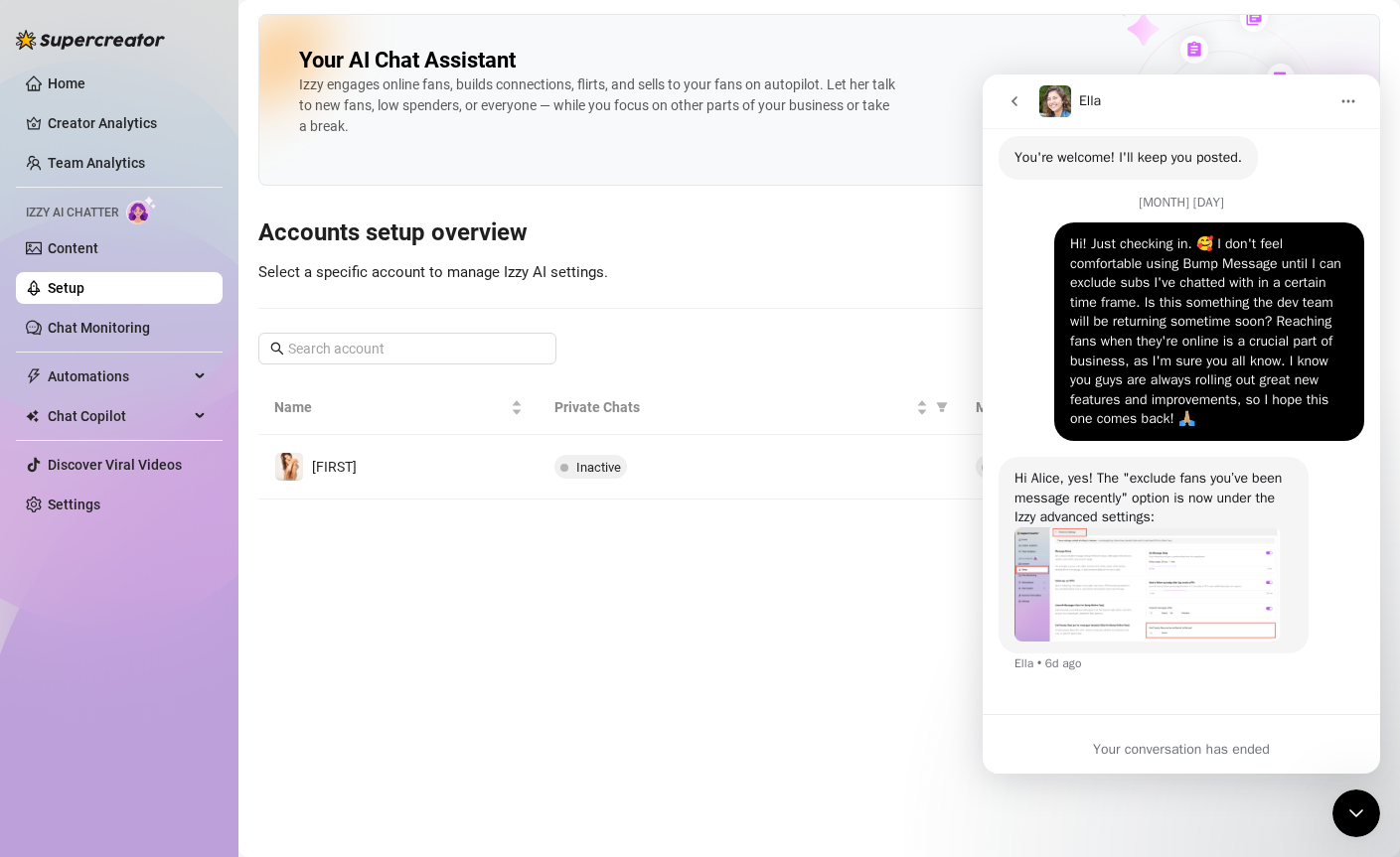 click 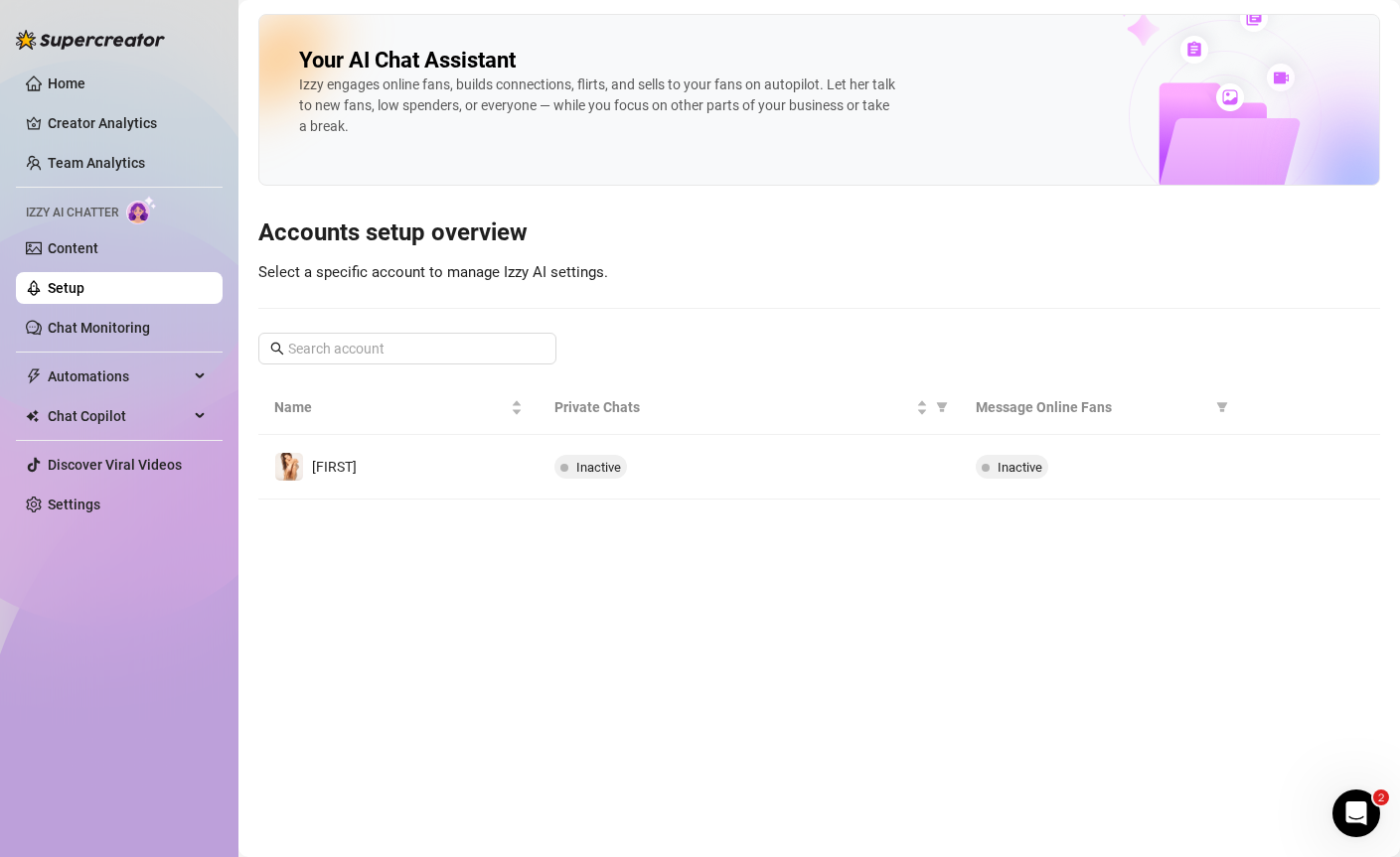 scroll, scrollTop: 0, scrollLeft: 0, axis: both 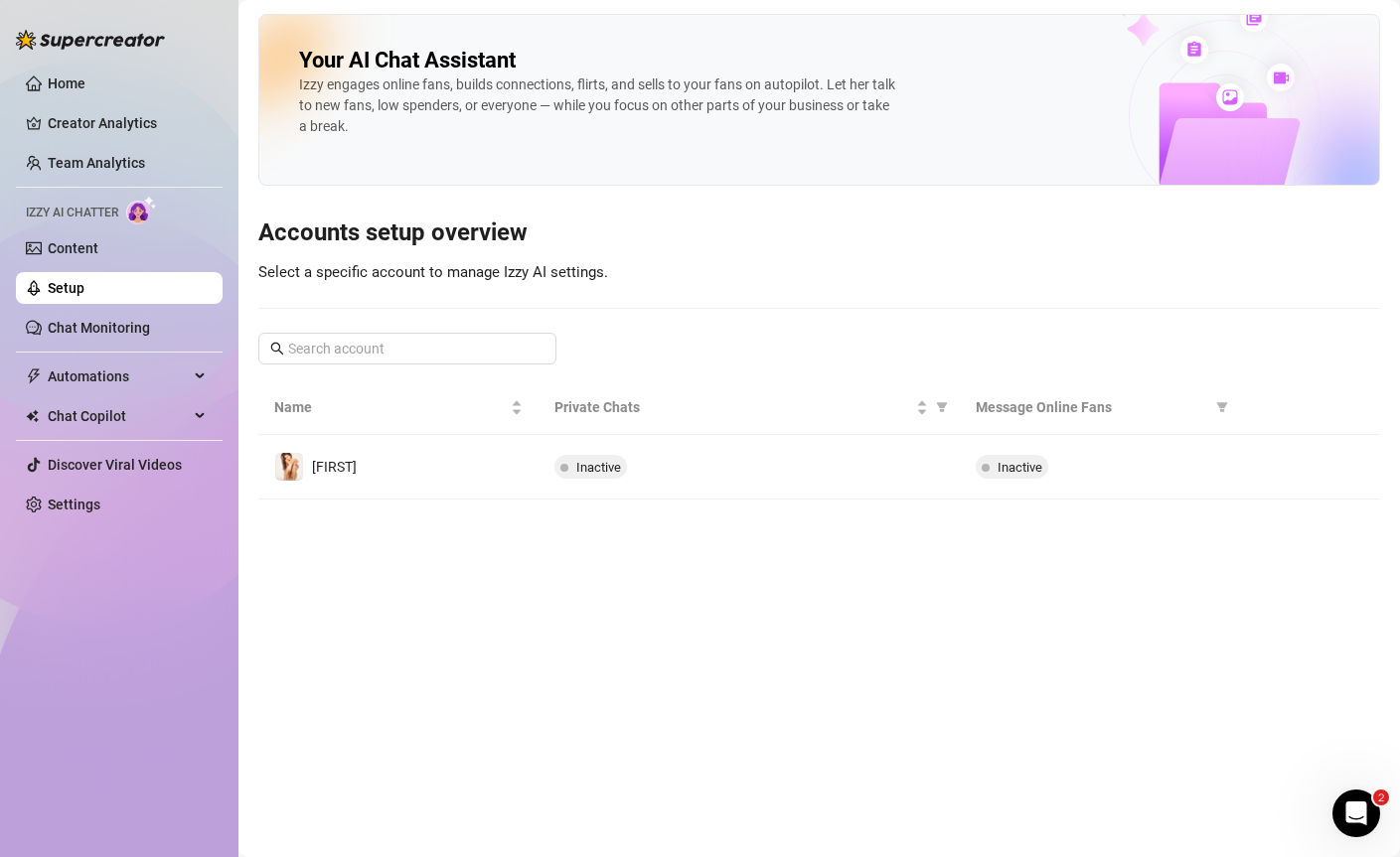 click 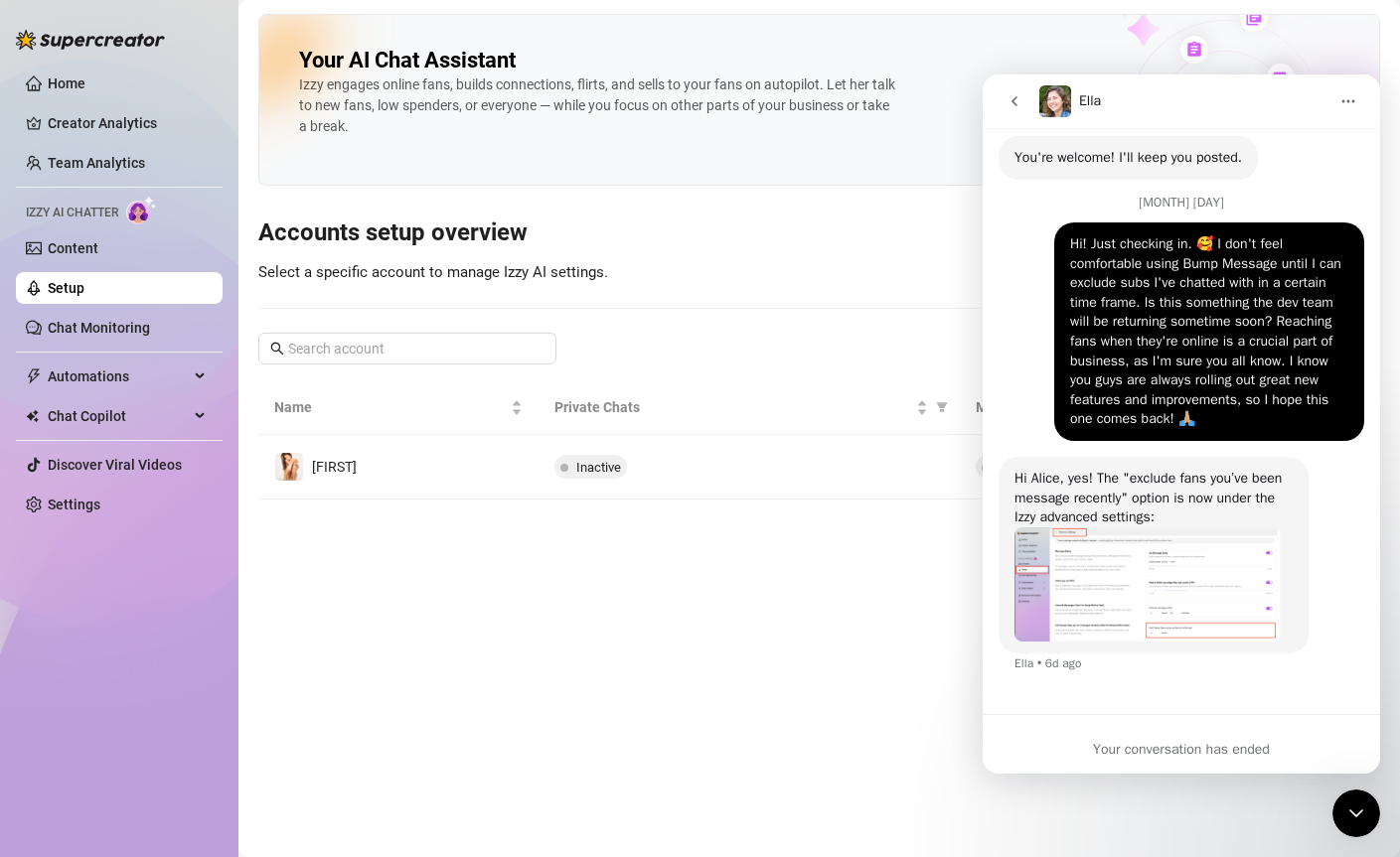 scroll, scrollTop: 3065, scrollLeft: 0, axis: vertical 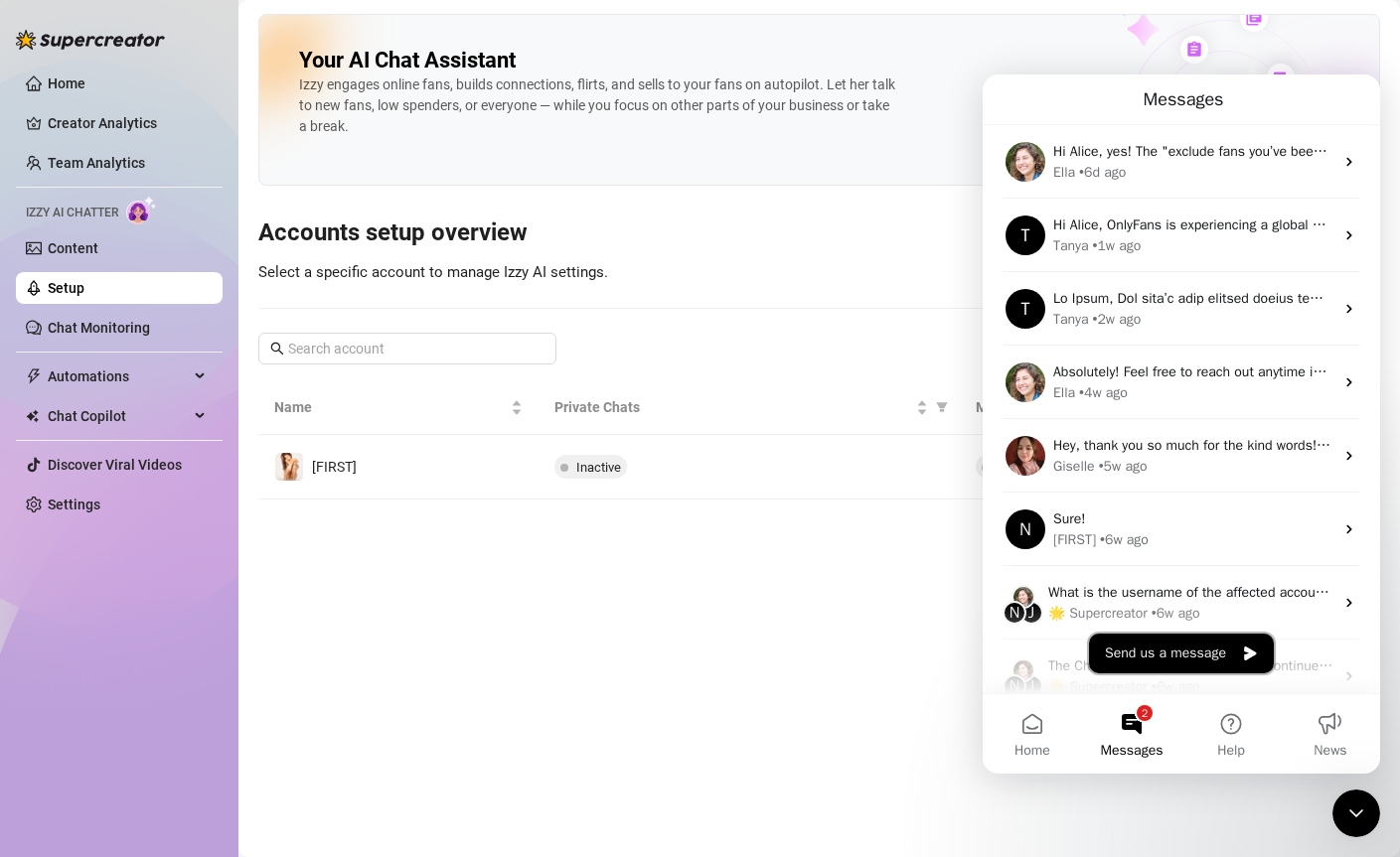 click on "Send us a message" at bounding box center (1181, 653) 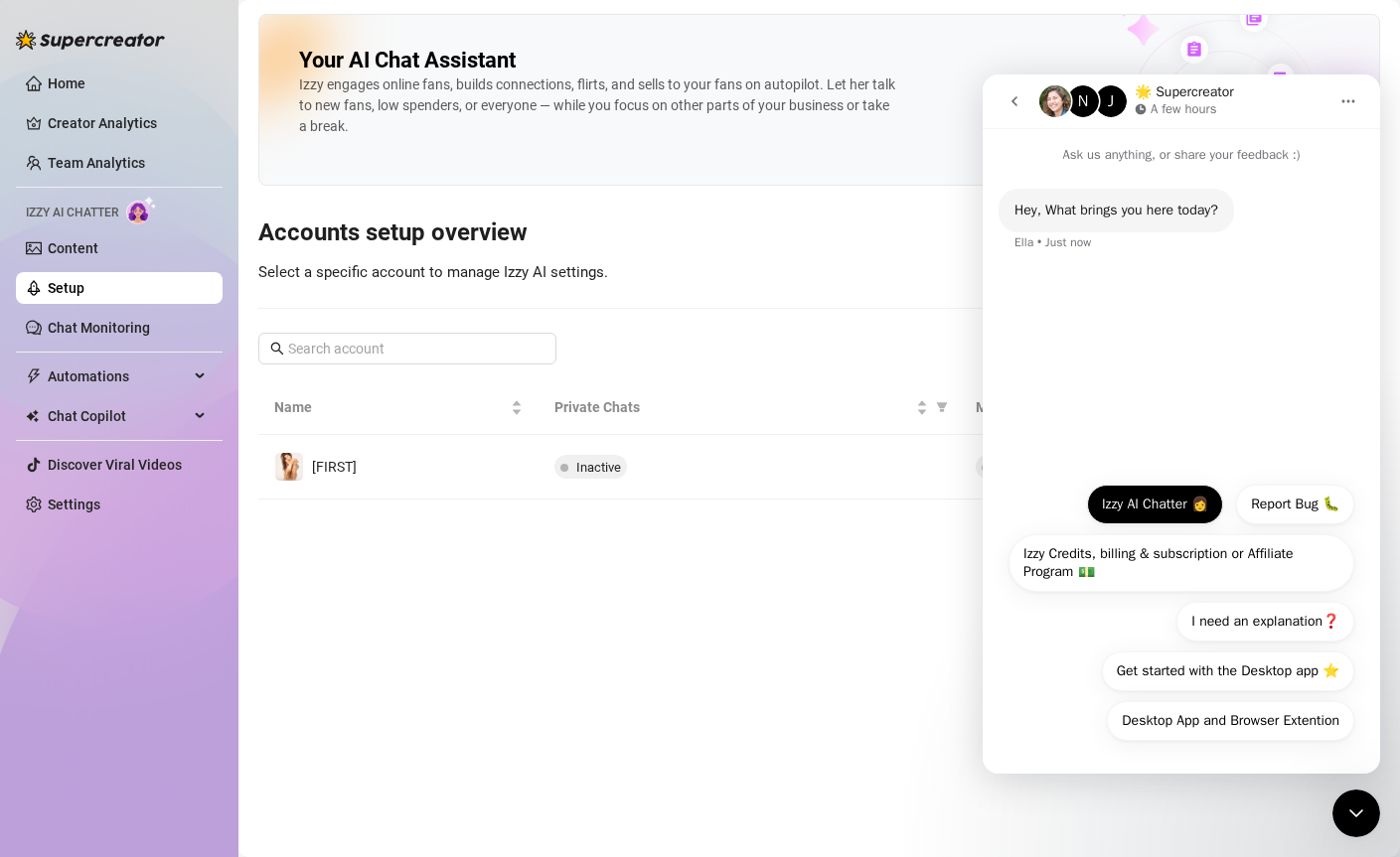 click on "Izzy AI Chatter 👩" at bounding box center [1155, 504] 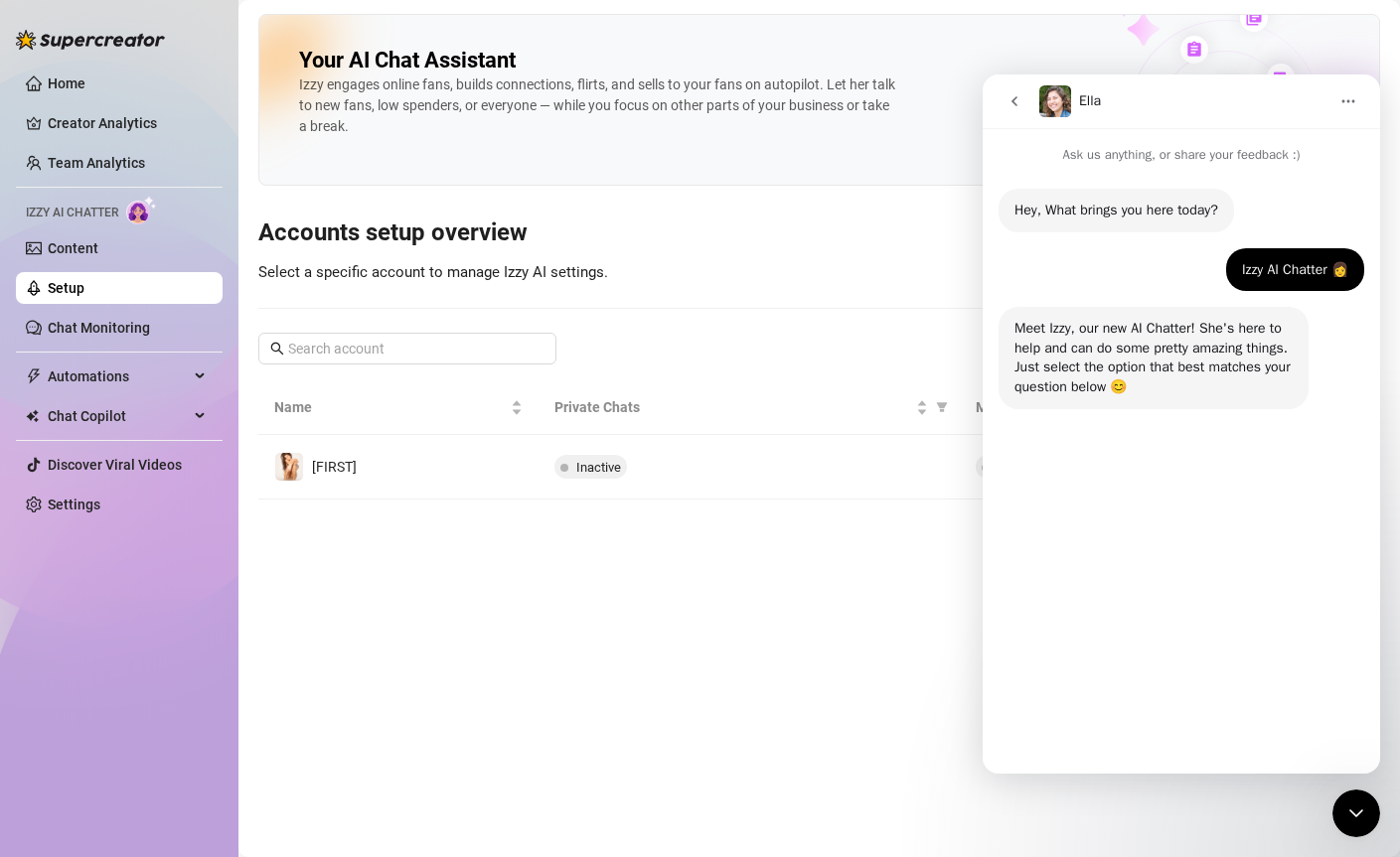 click on "Feedback" at bounding box center (1311, 721) 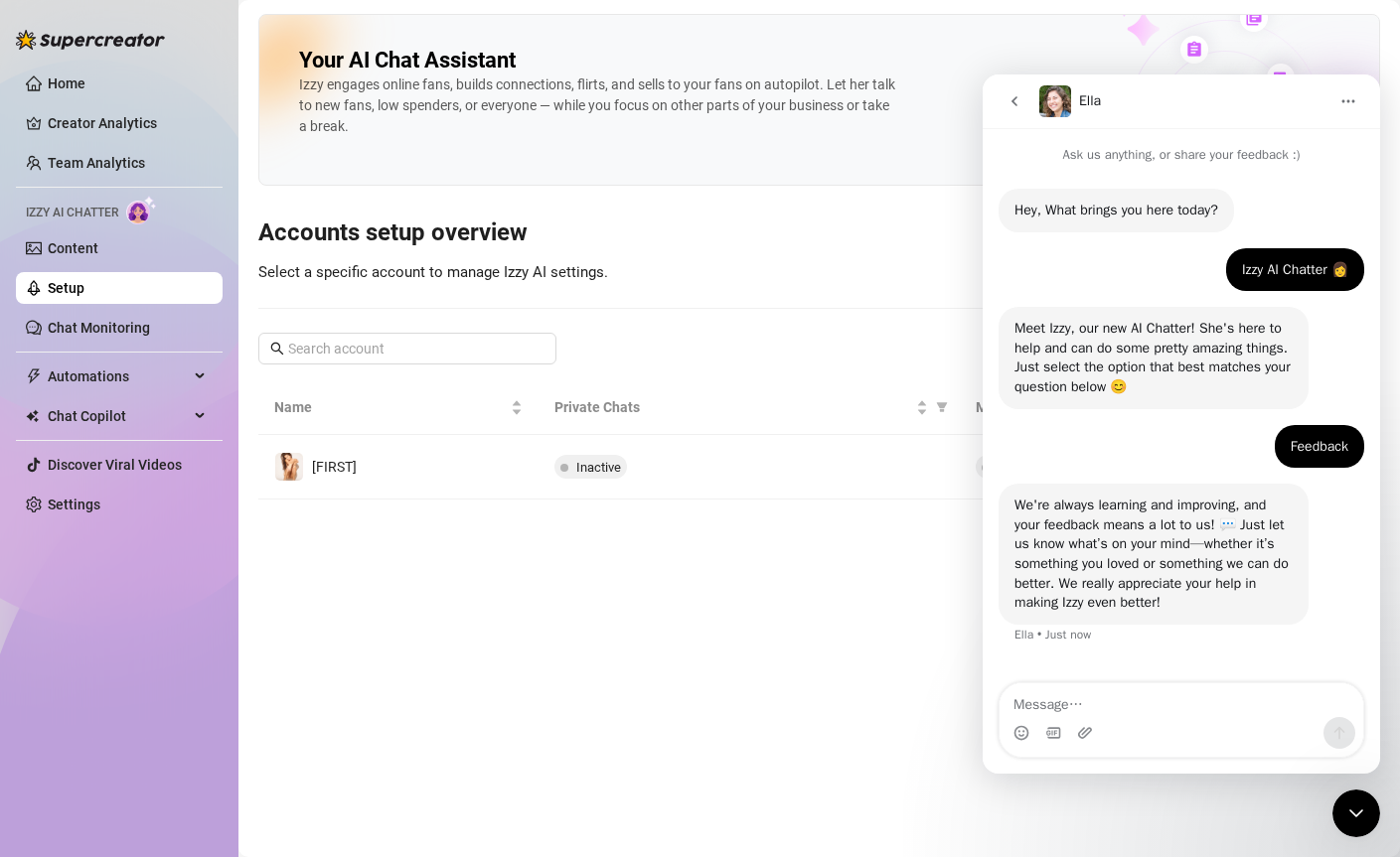 click at bounding box center [1181, 700] 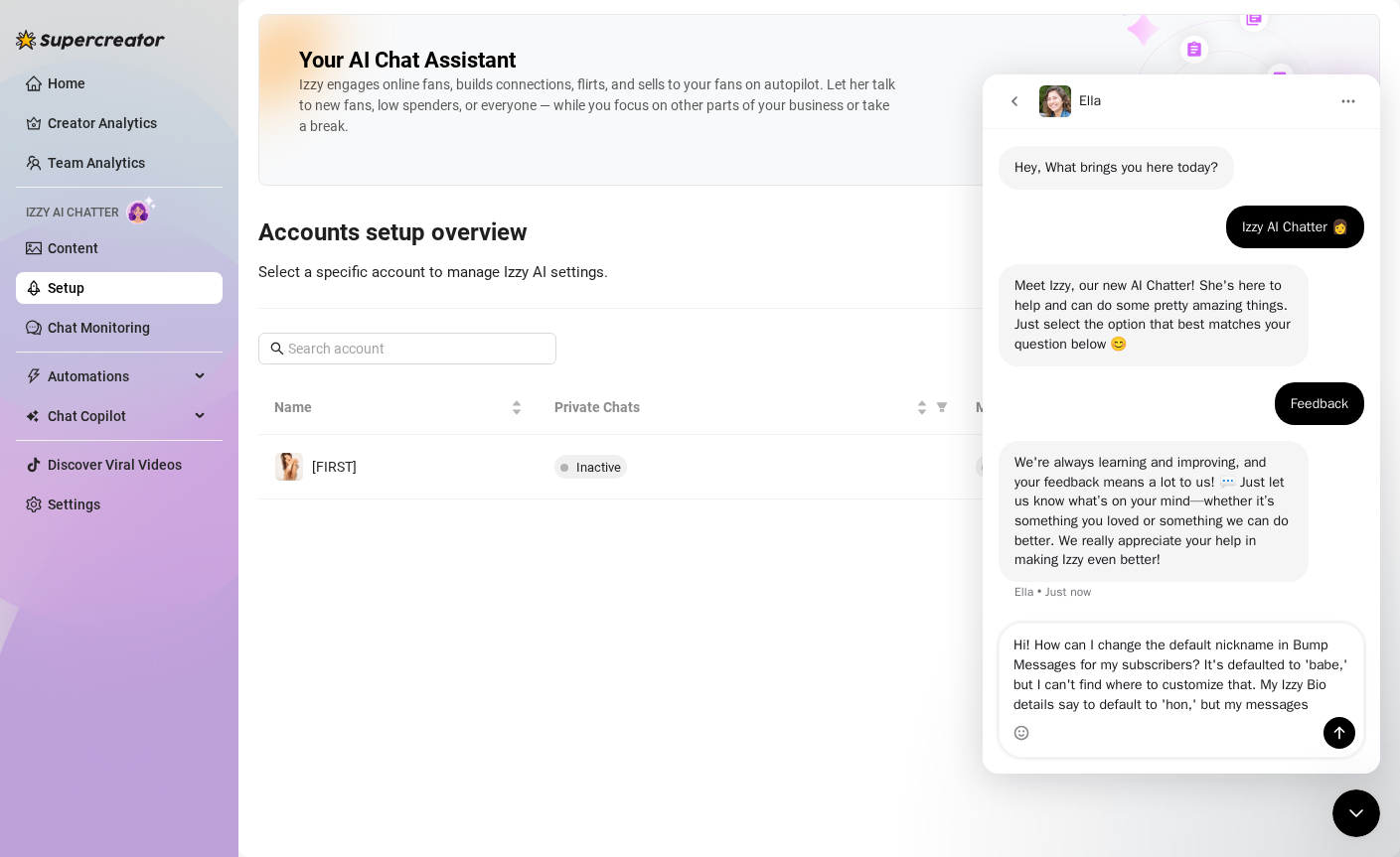 scroll, scrollTop: 62, scrollLeft: 0, axis: vertical 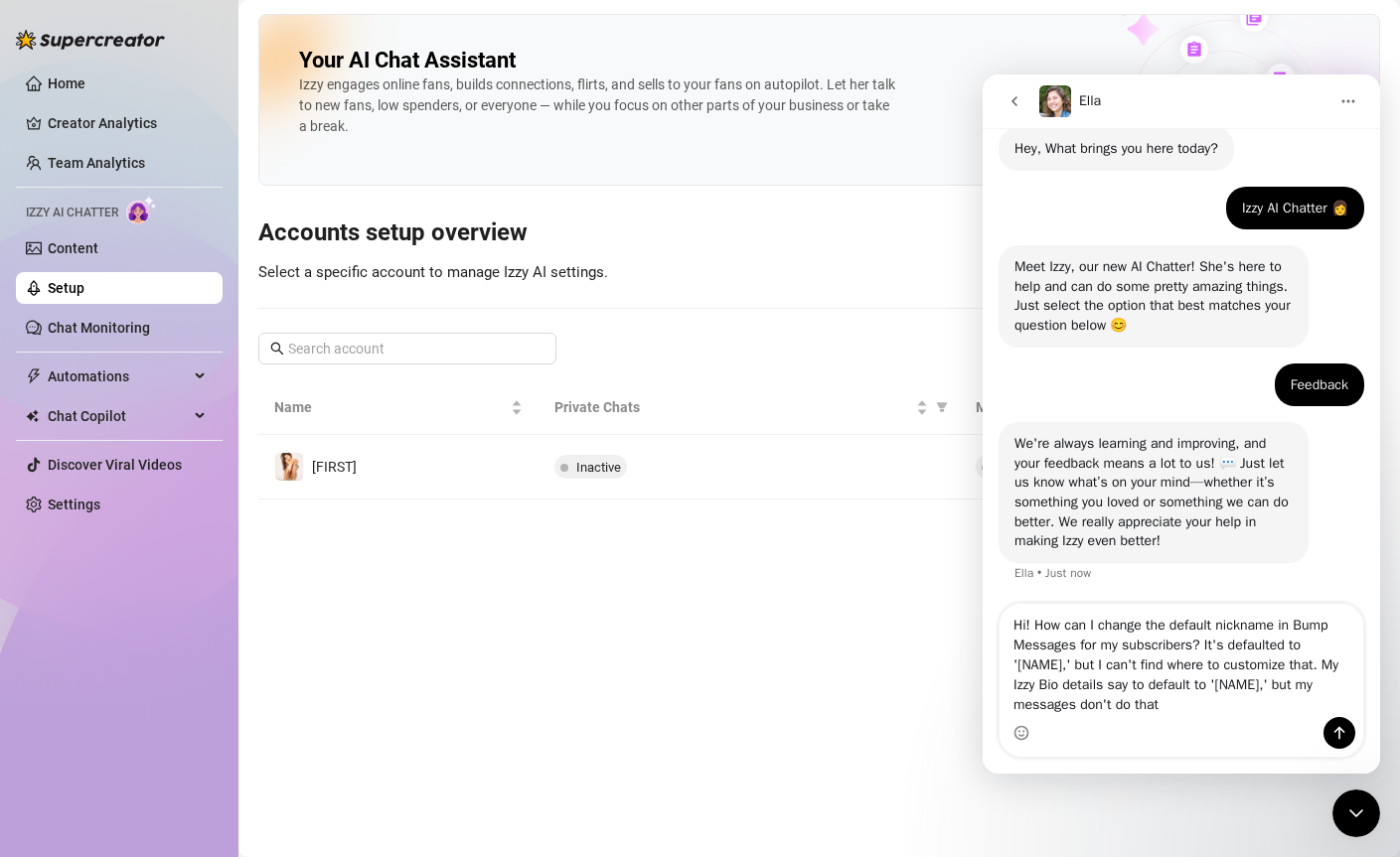 type on "Hi! How can I change the default nickname in Bump Messages for my subscribers? It's defaulted to 'babe,' but I can't find where to customize that. My [PERSON] Bio details say to default to 'hon,' but my messages don't do that." 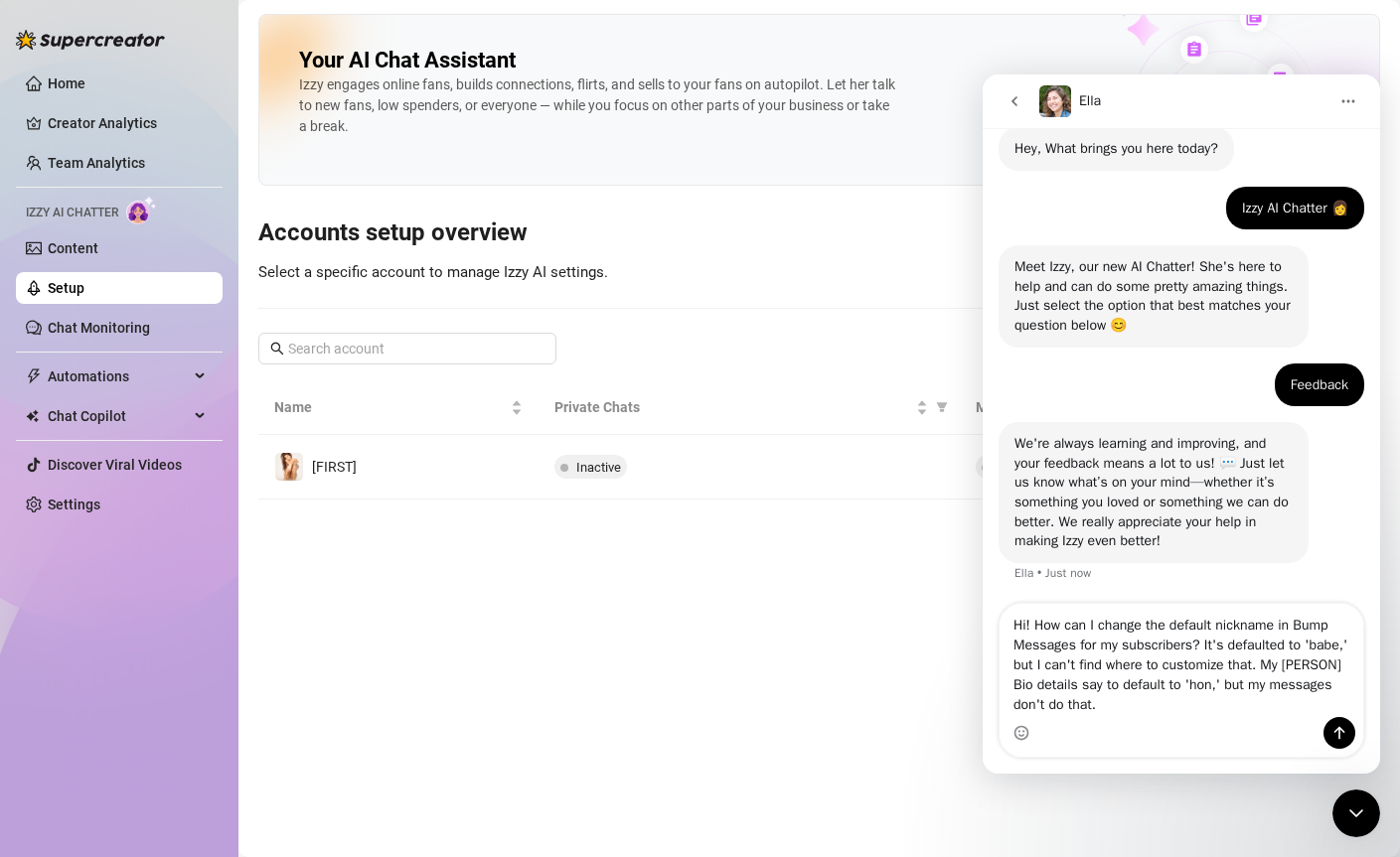 type 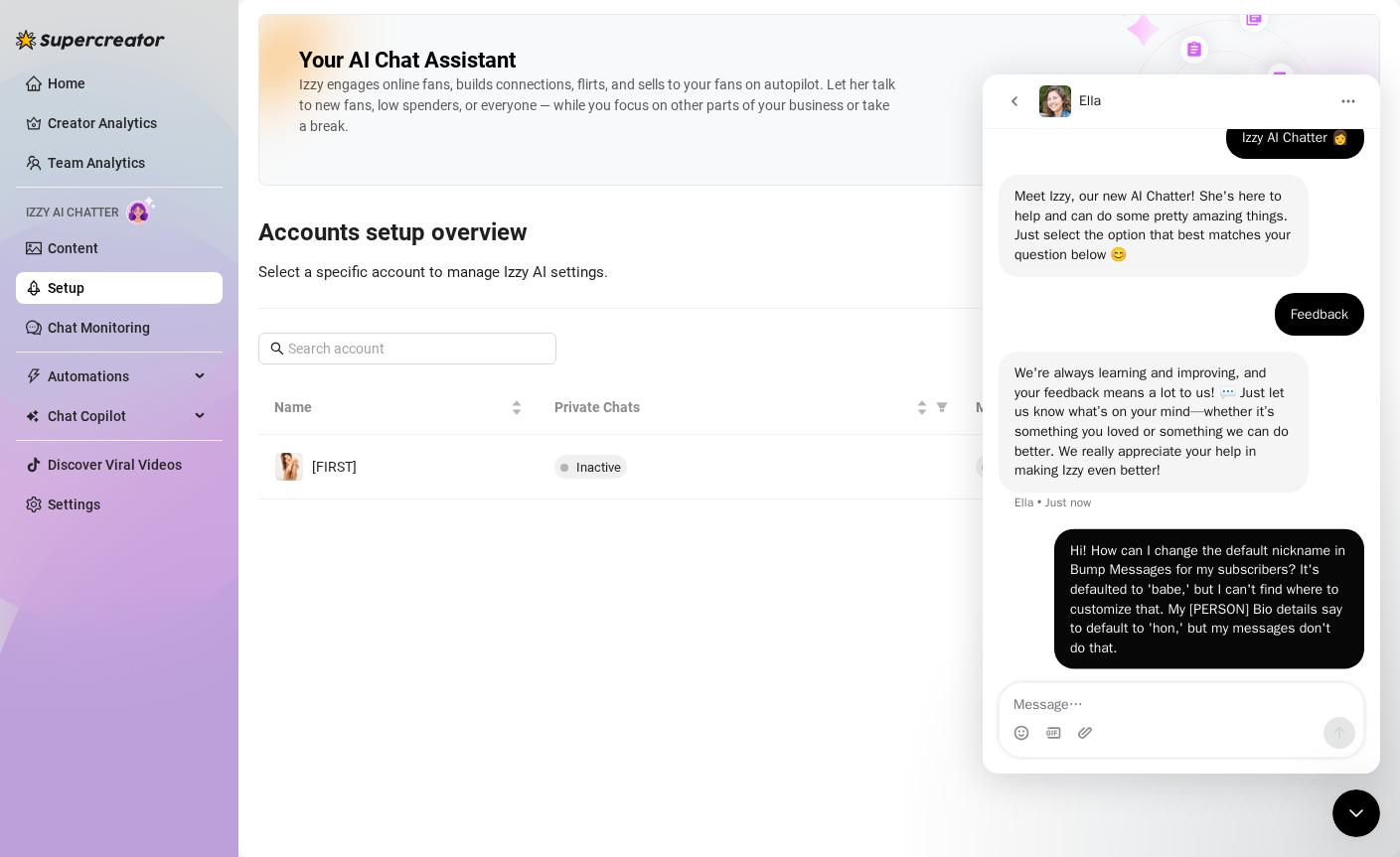 scroll, scrollTop: 139, scrollLeft: 0, axis: vertical 